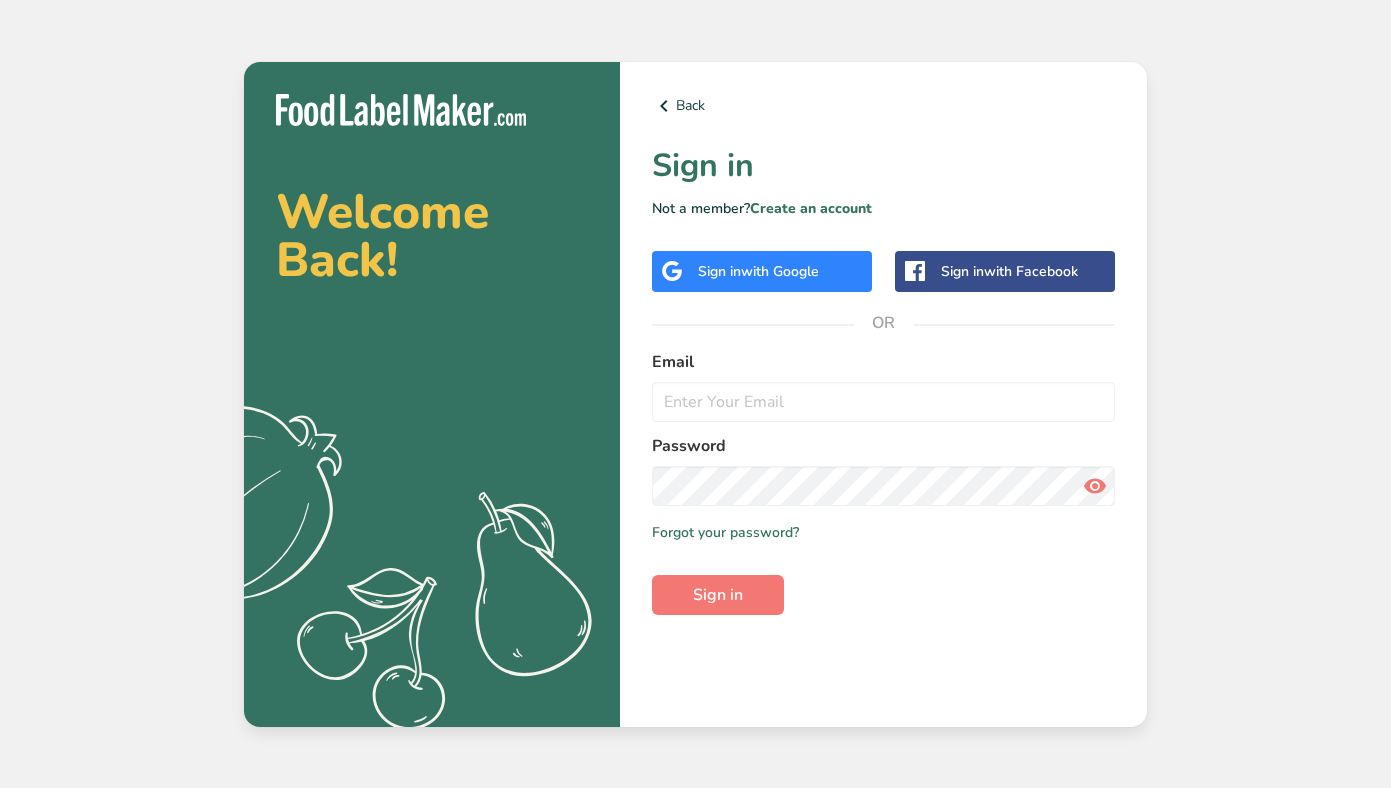 type on "[EMAIL_ADDRESS][DOMAIN_NAME]" 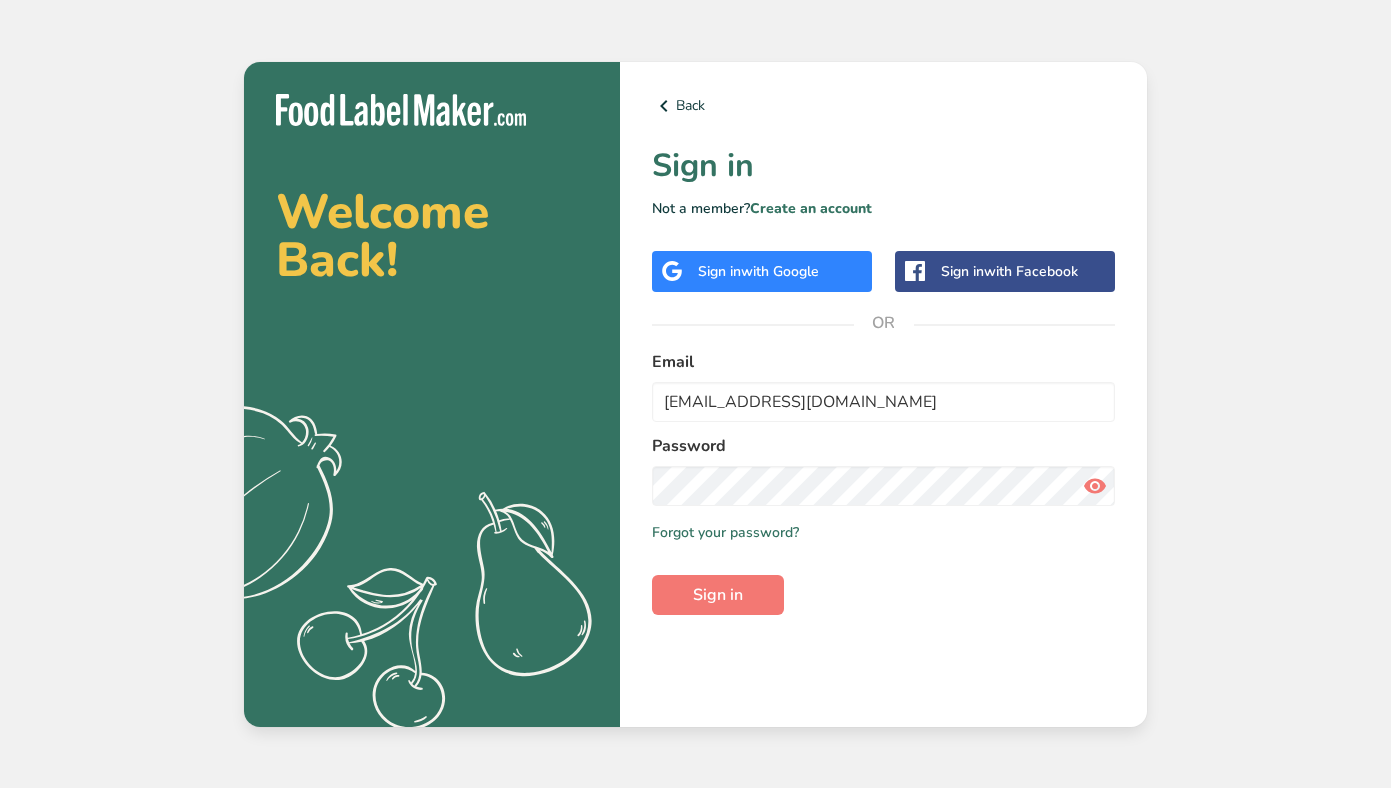 scroll, scrollTop: 0, scrollLeft: 0, axis: both 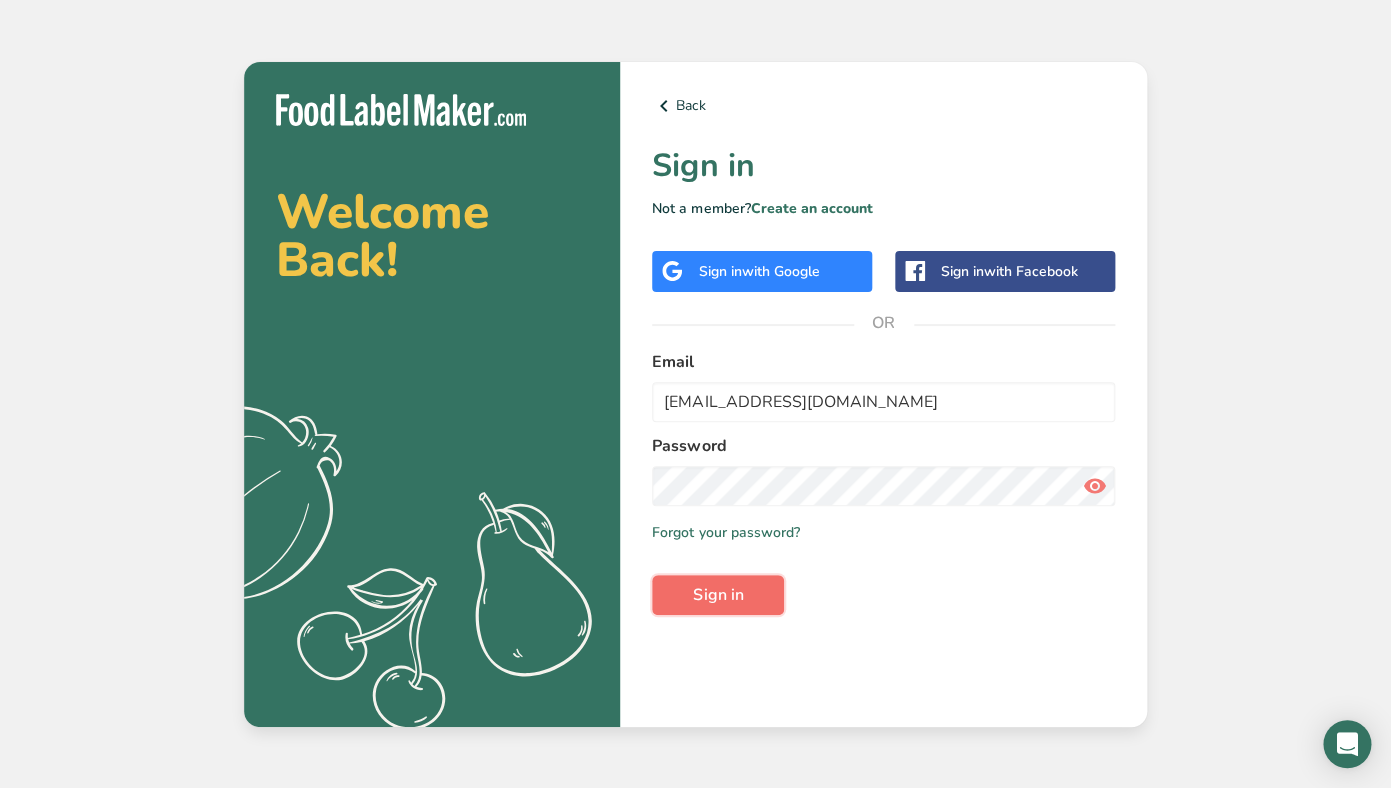 click on "Sign in" at bounding box center (718, 595) 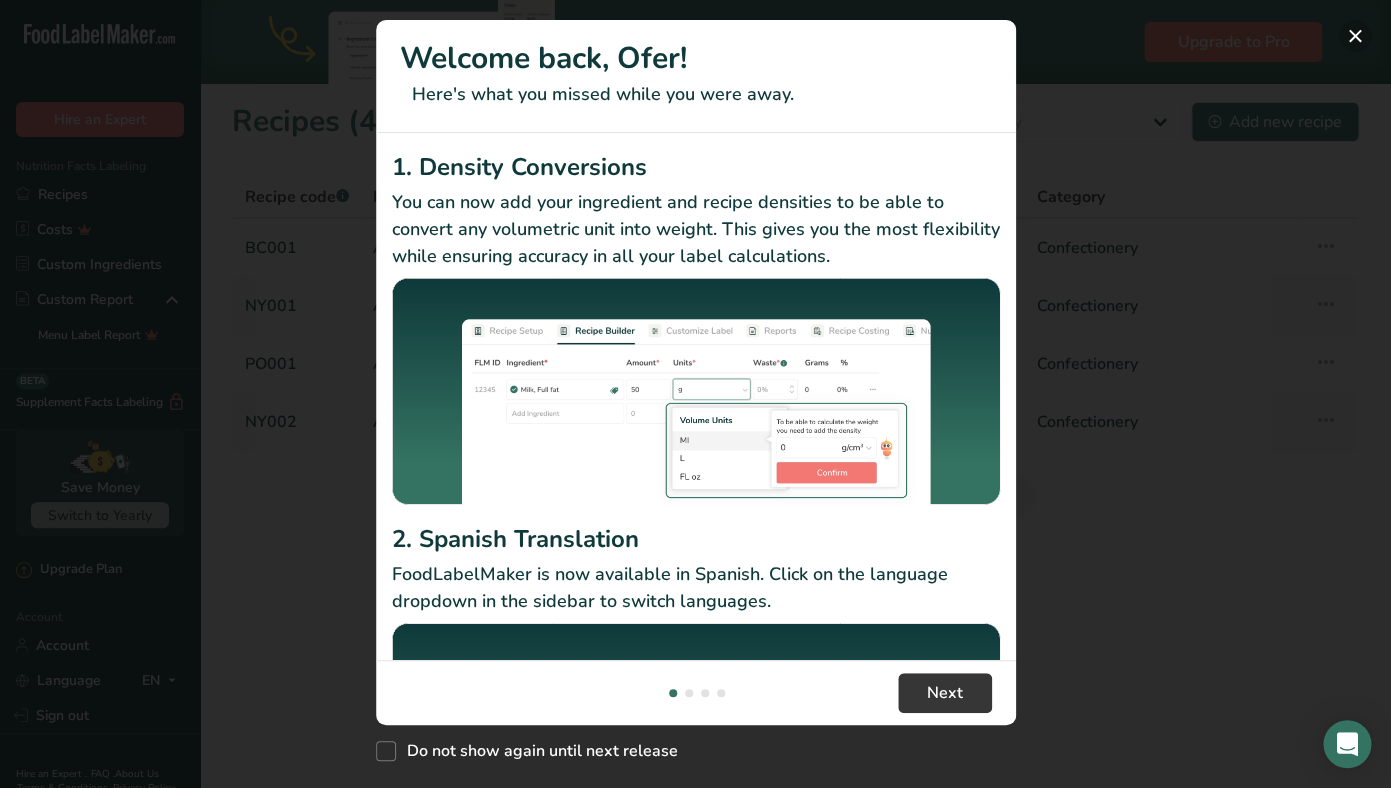 click at bounding box center (1355, 36) 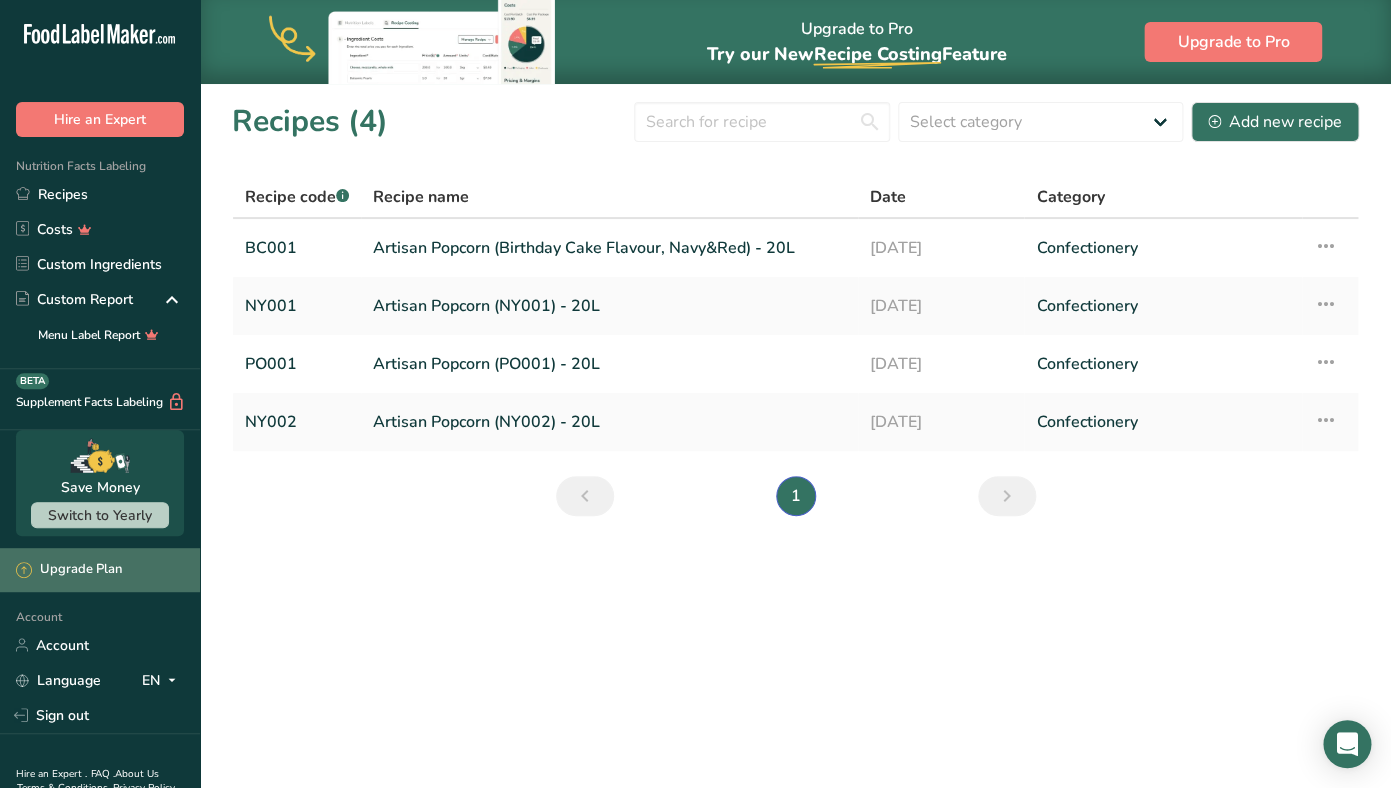 click on "Upgrade Plan" at bounding box center (69, 570) 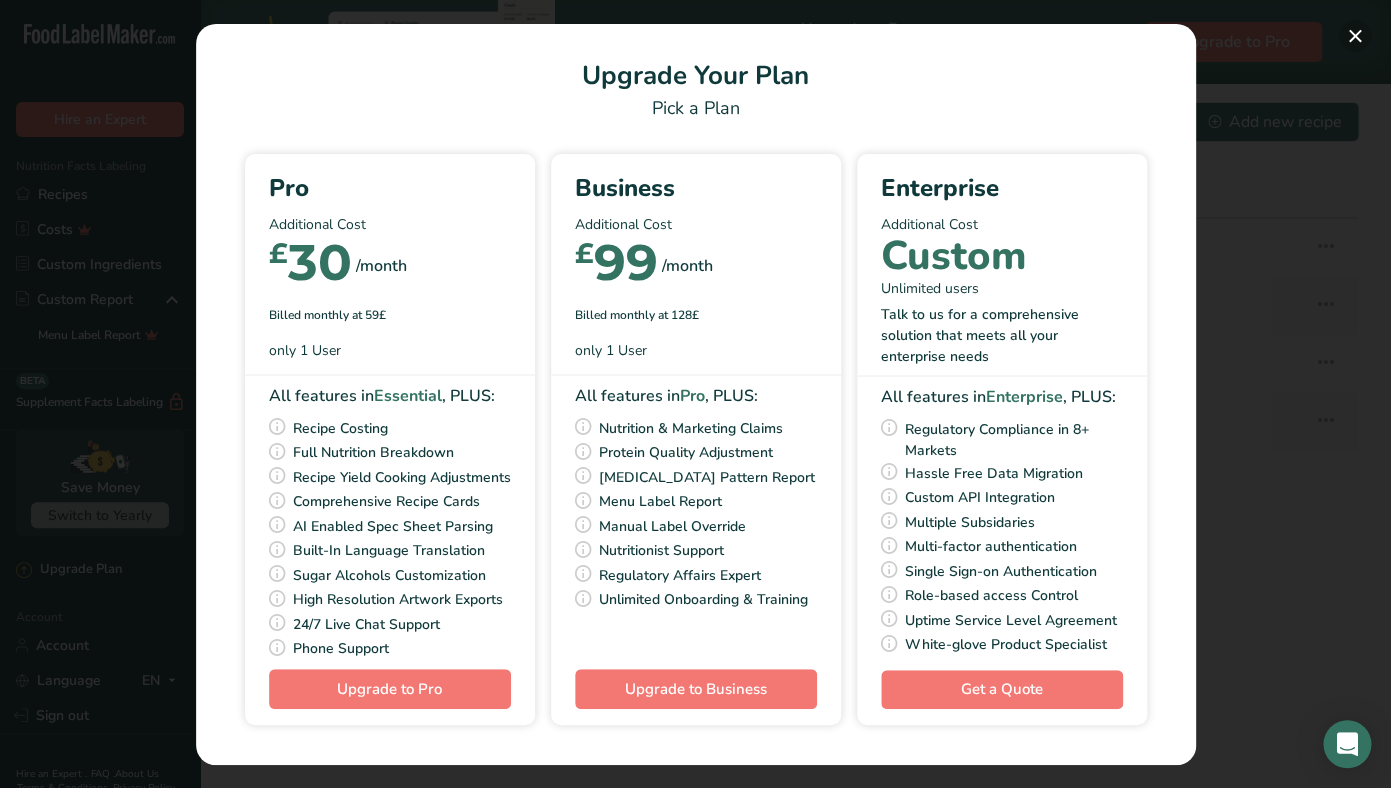 click at bounding box center (1355, 36) 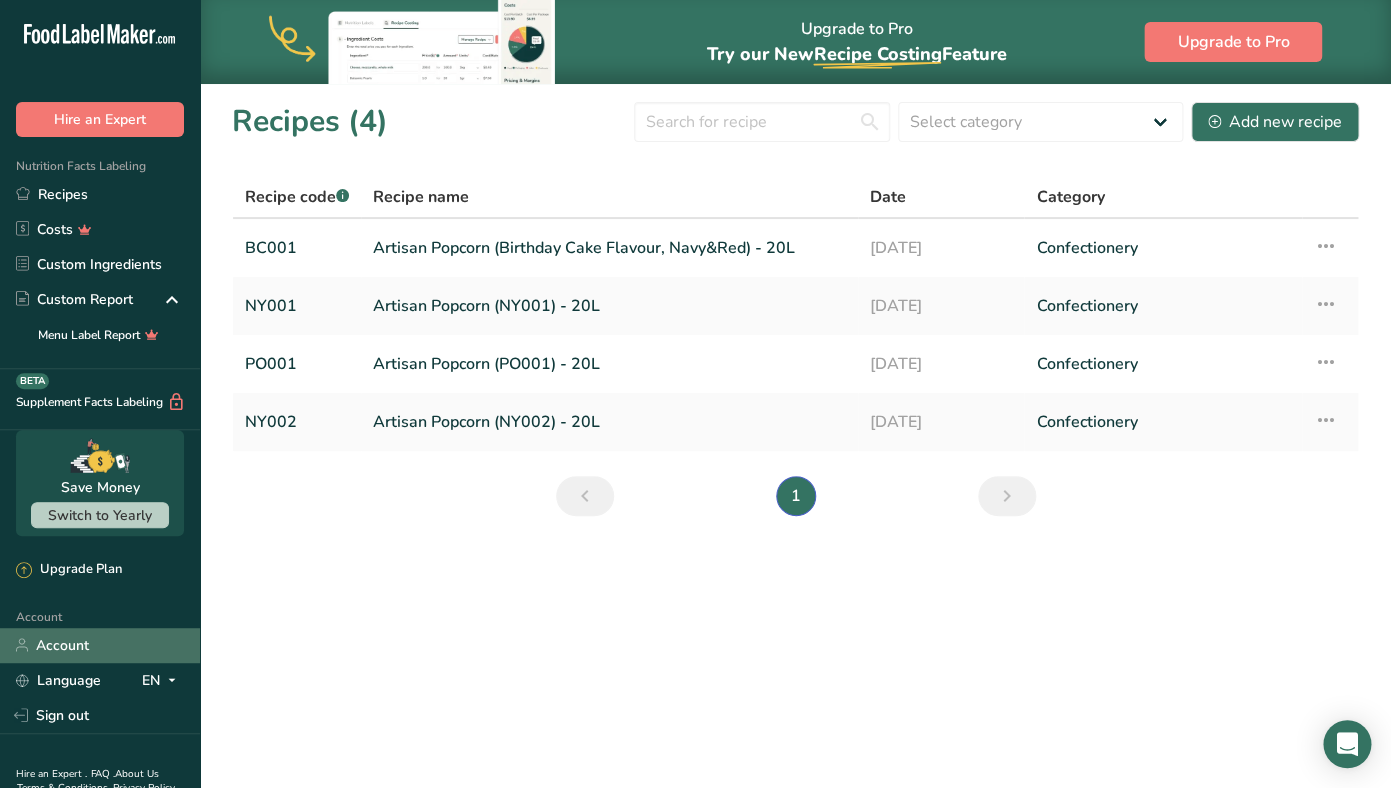click on "Account" at bounding box center [100, 645] 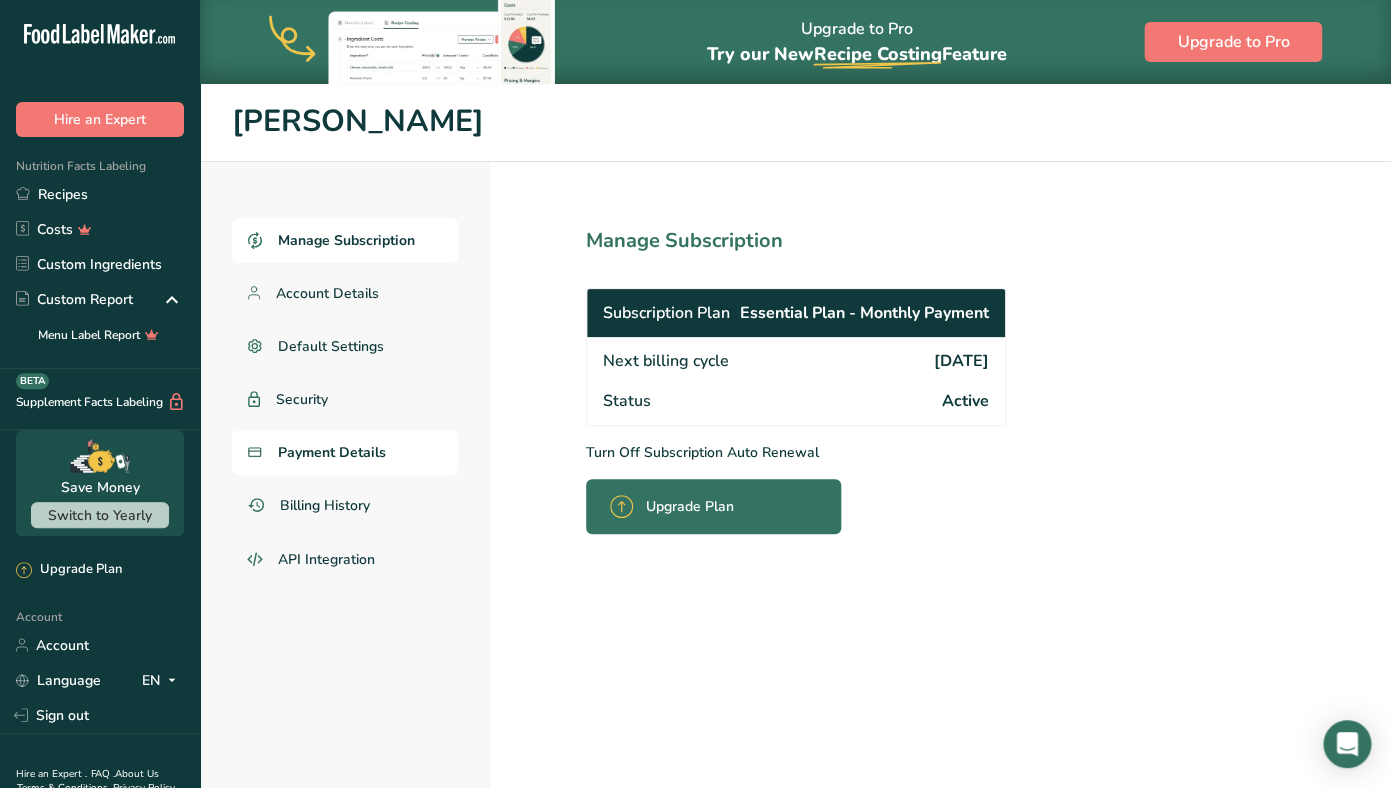 click on "Payment Details" at bounding box center [332, 452] 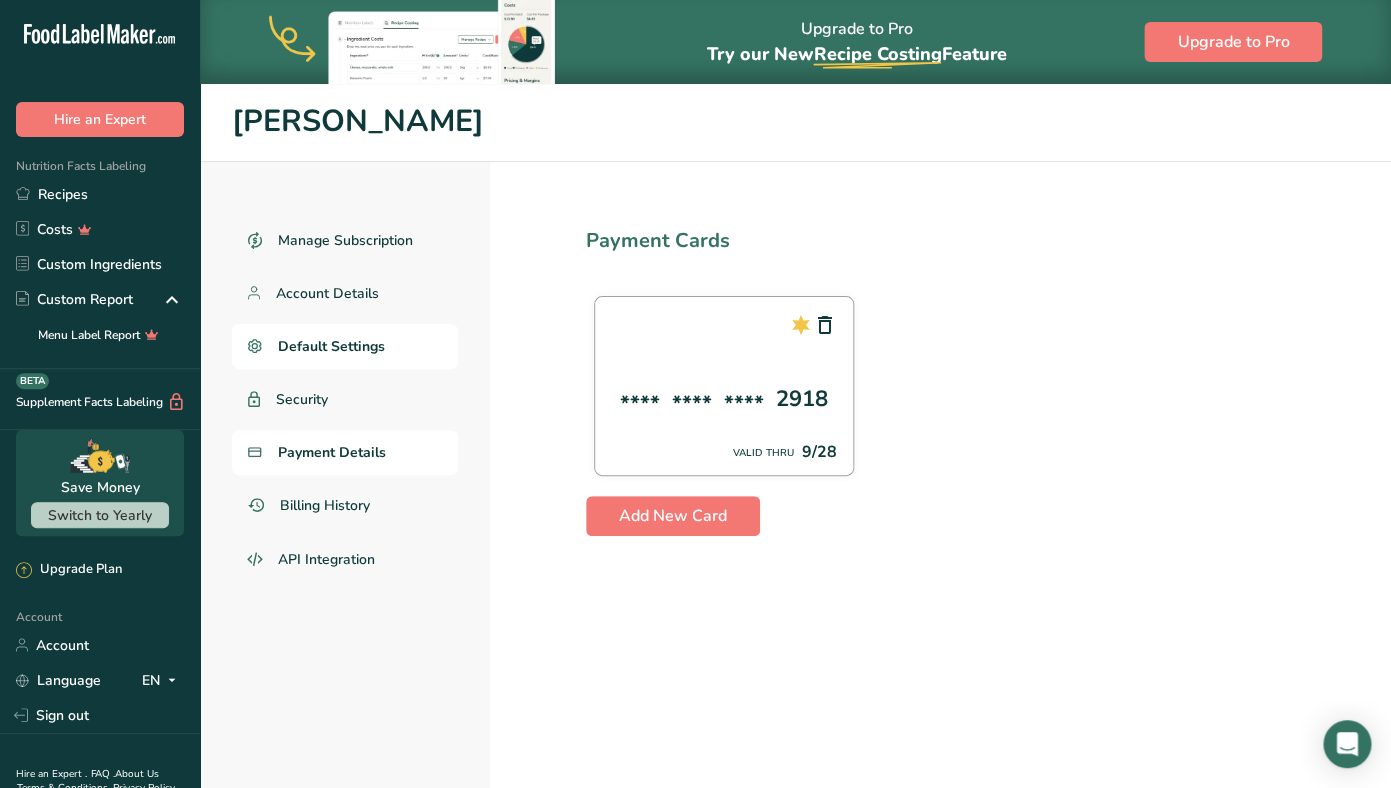 click on "Default Settings" at bounding box center [331, 346] 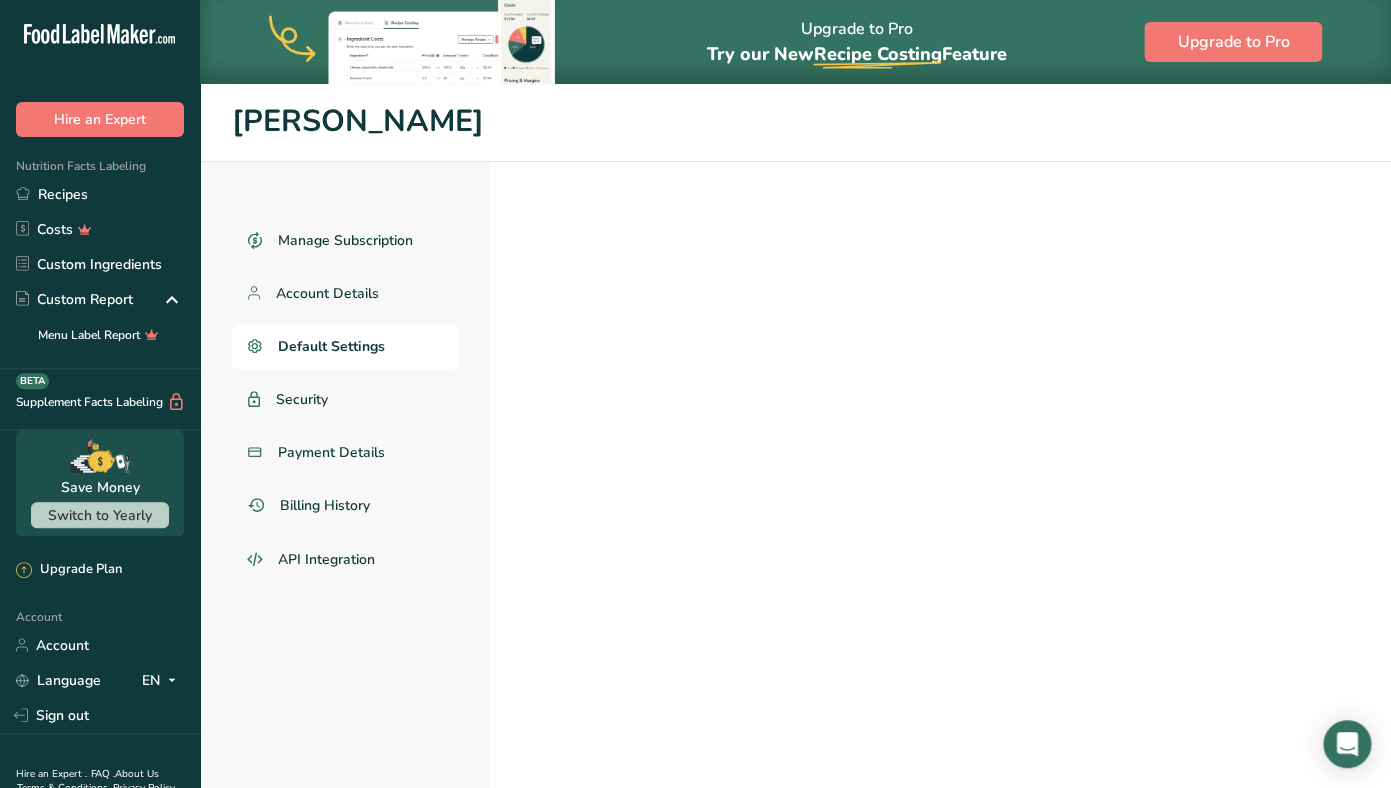 select on "UK" 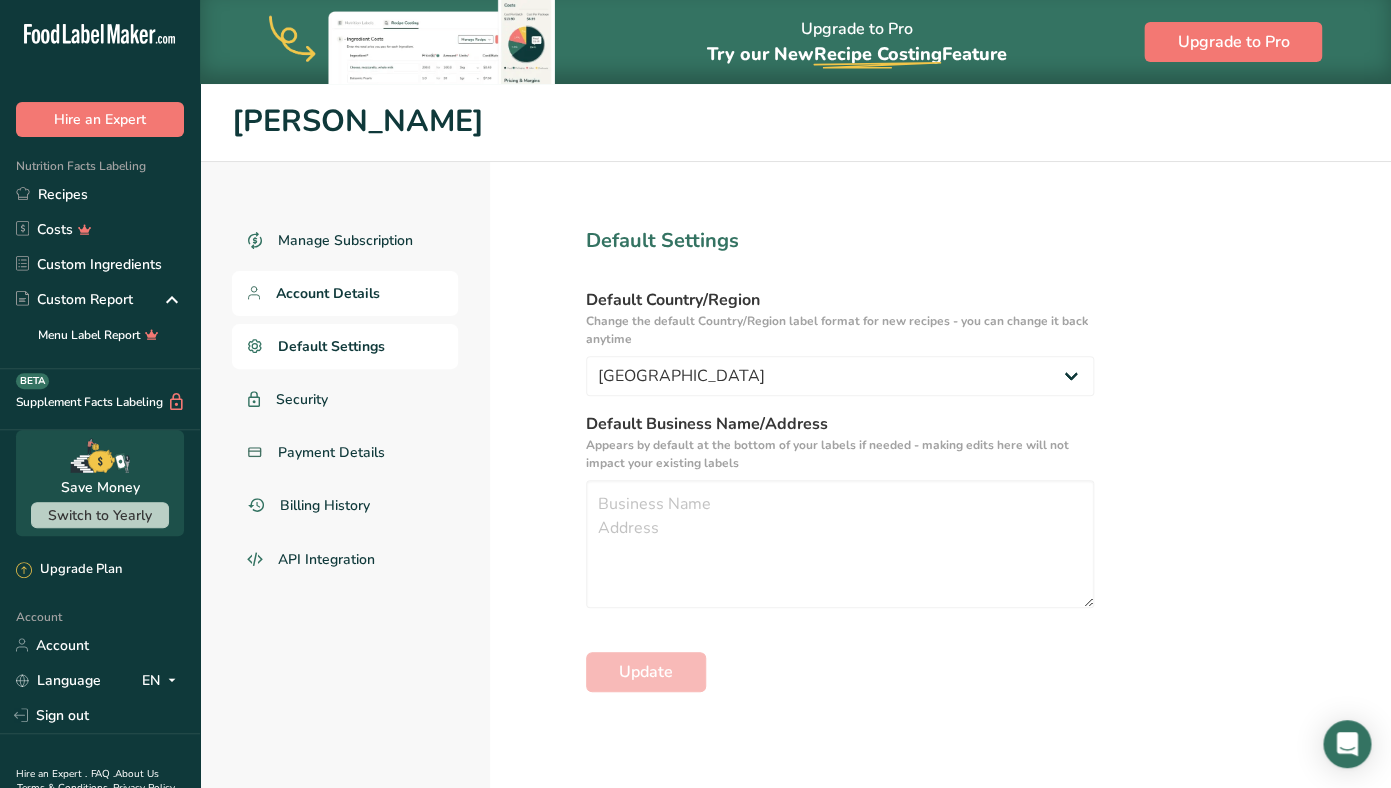 click on "Account Details" at bounding box center [328, 293] 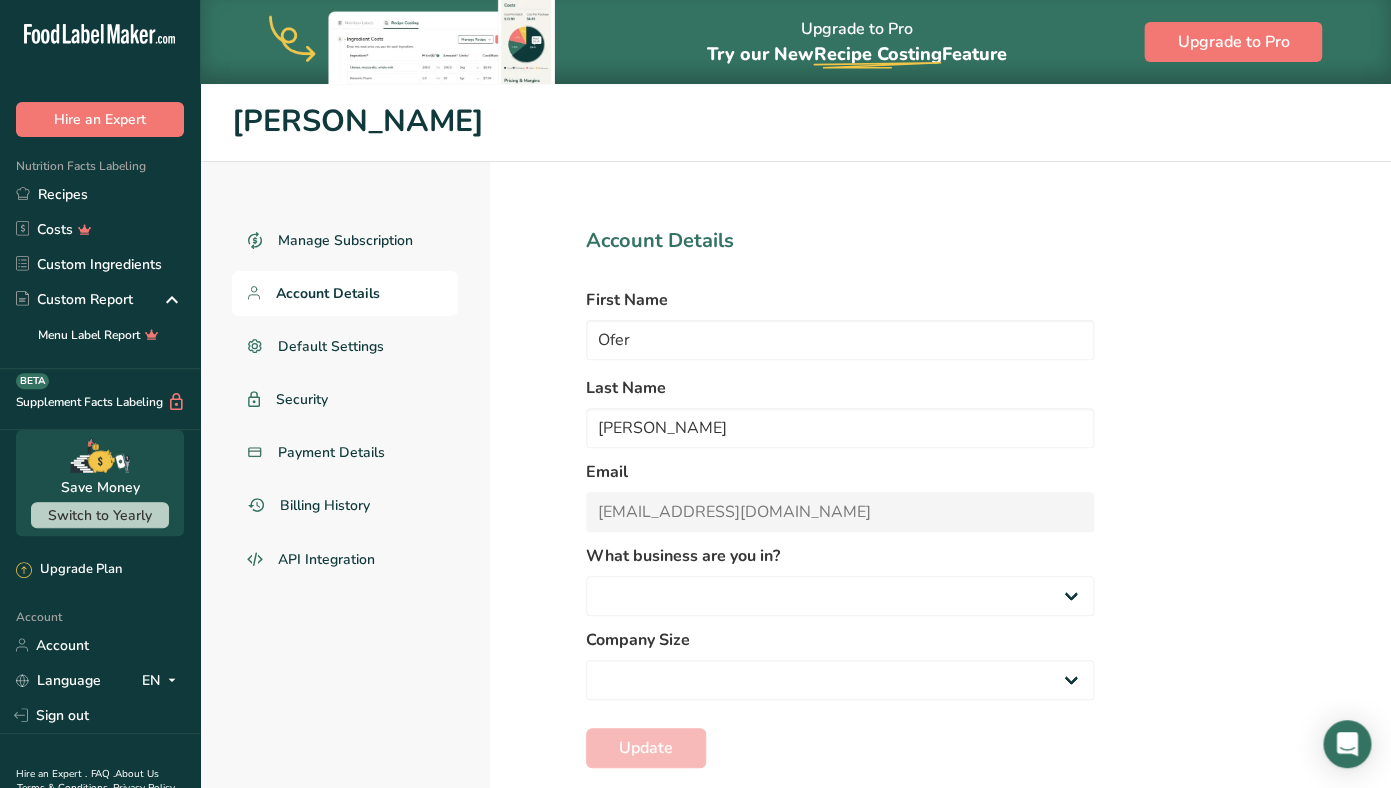 select 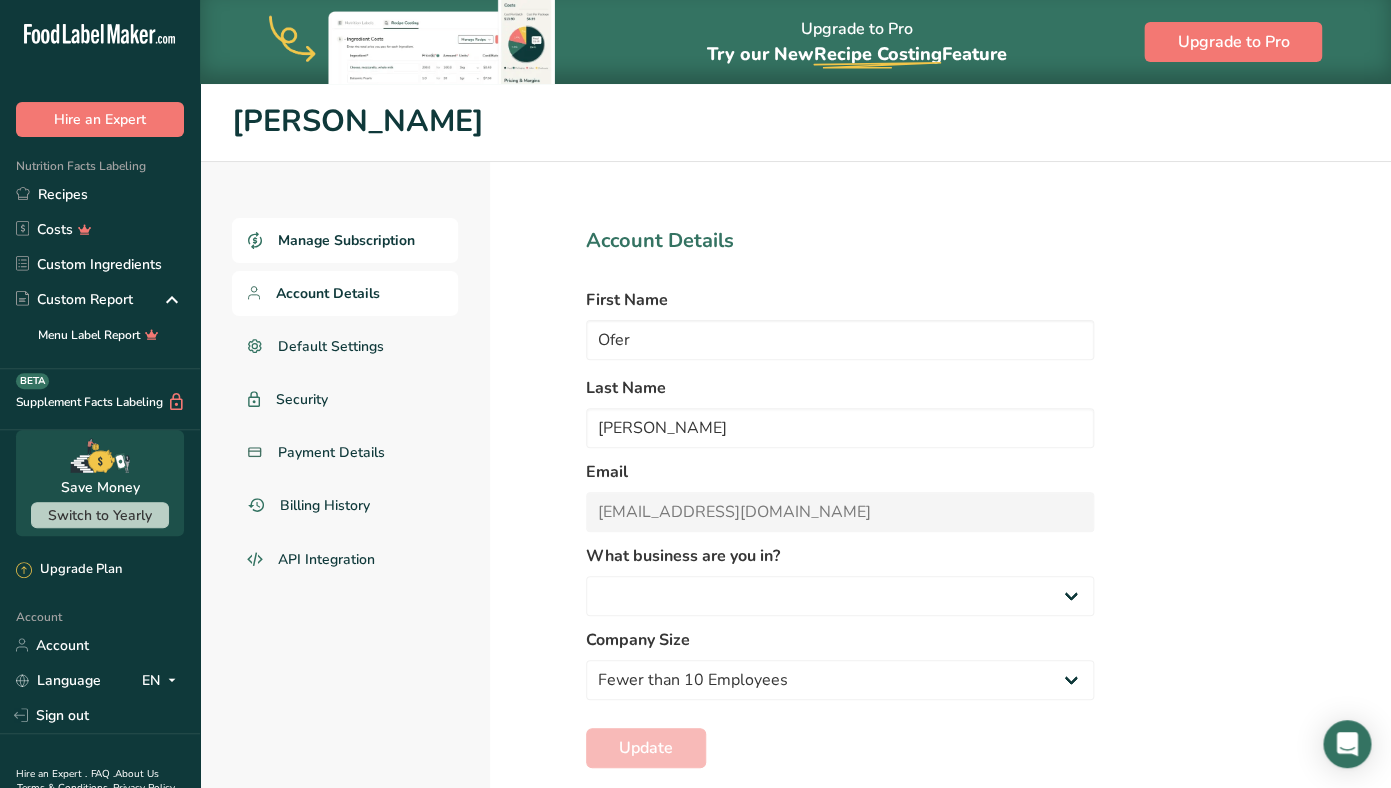 click on "Manage Subscription" at bounding box center [346, 240] 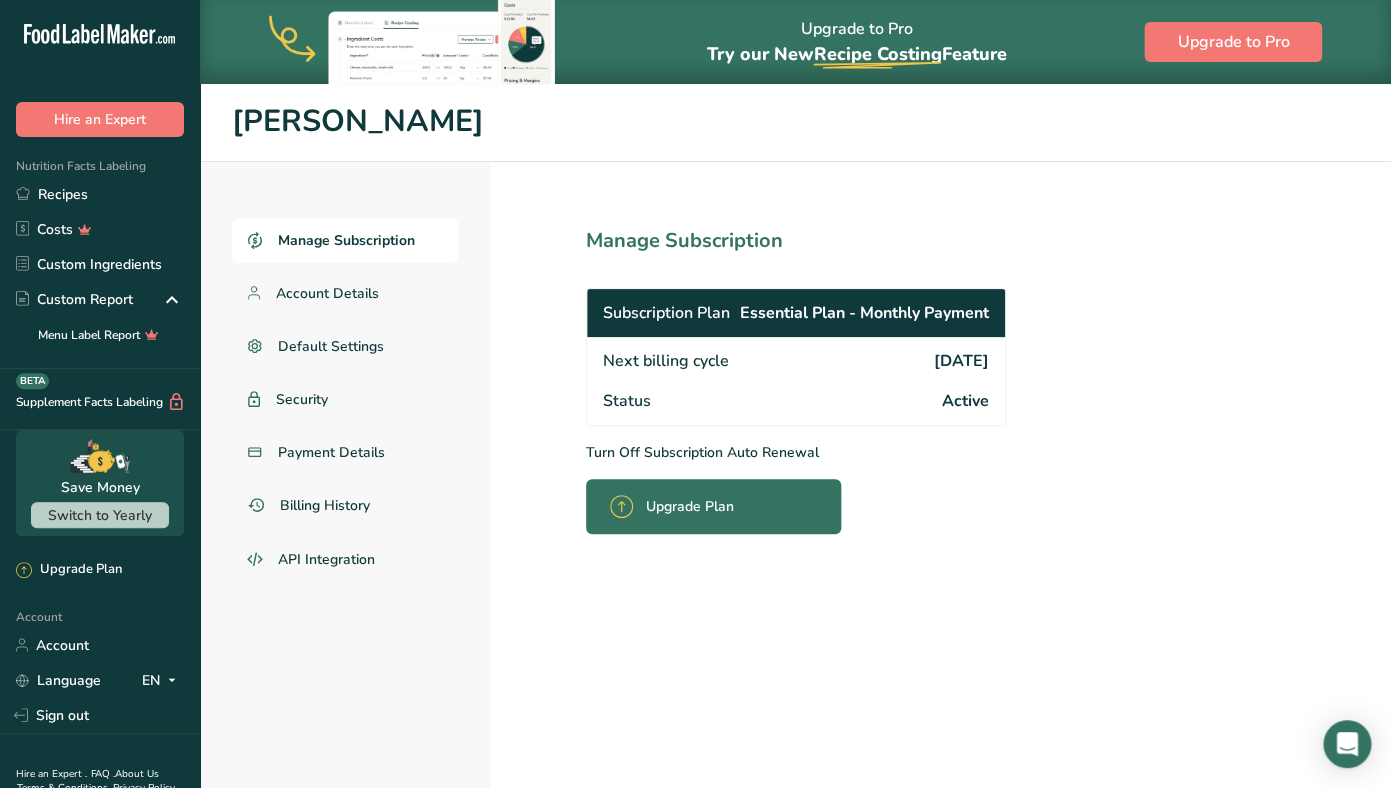 click 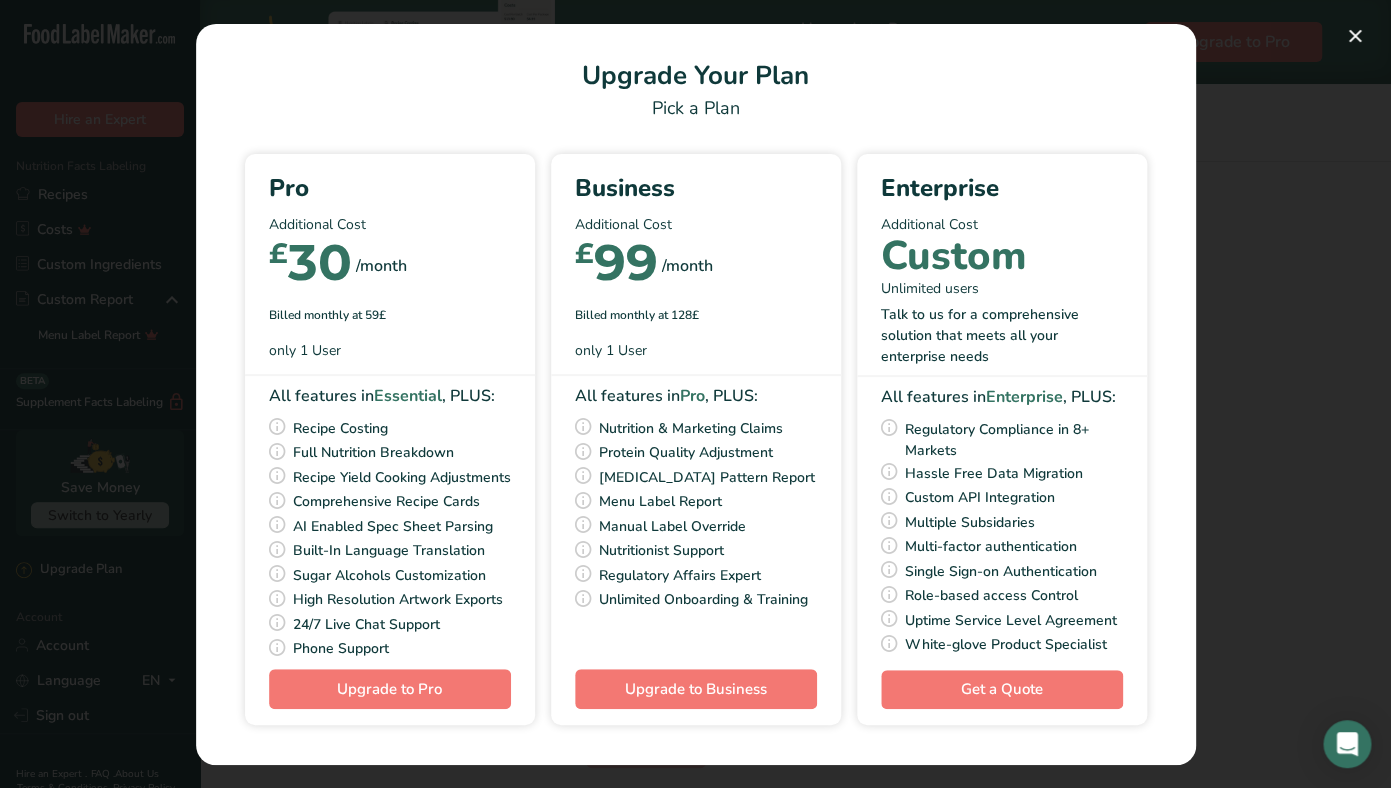 select 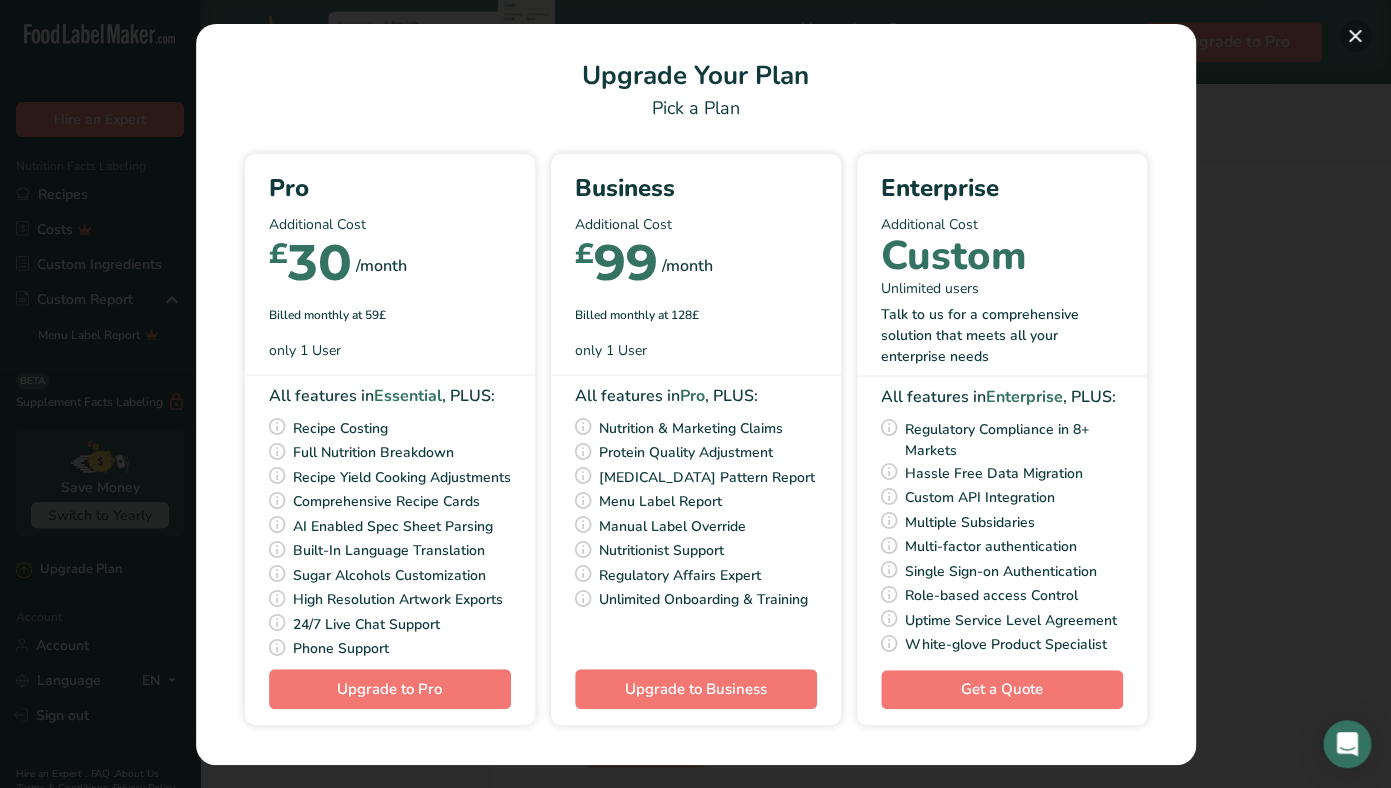 click at bounding box center (1355, 36) 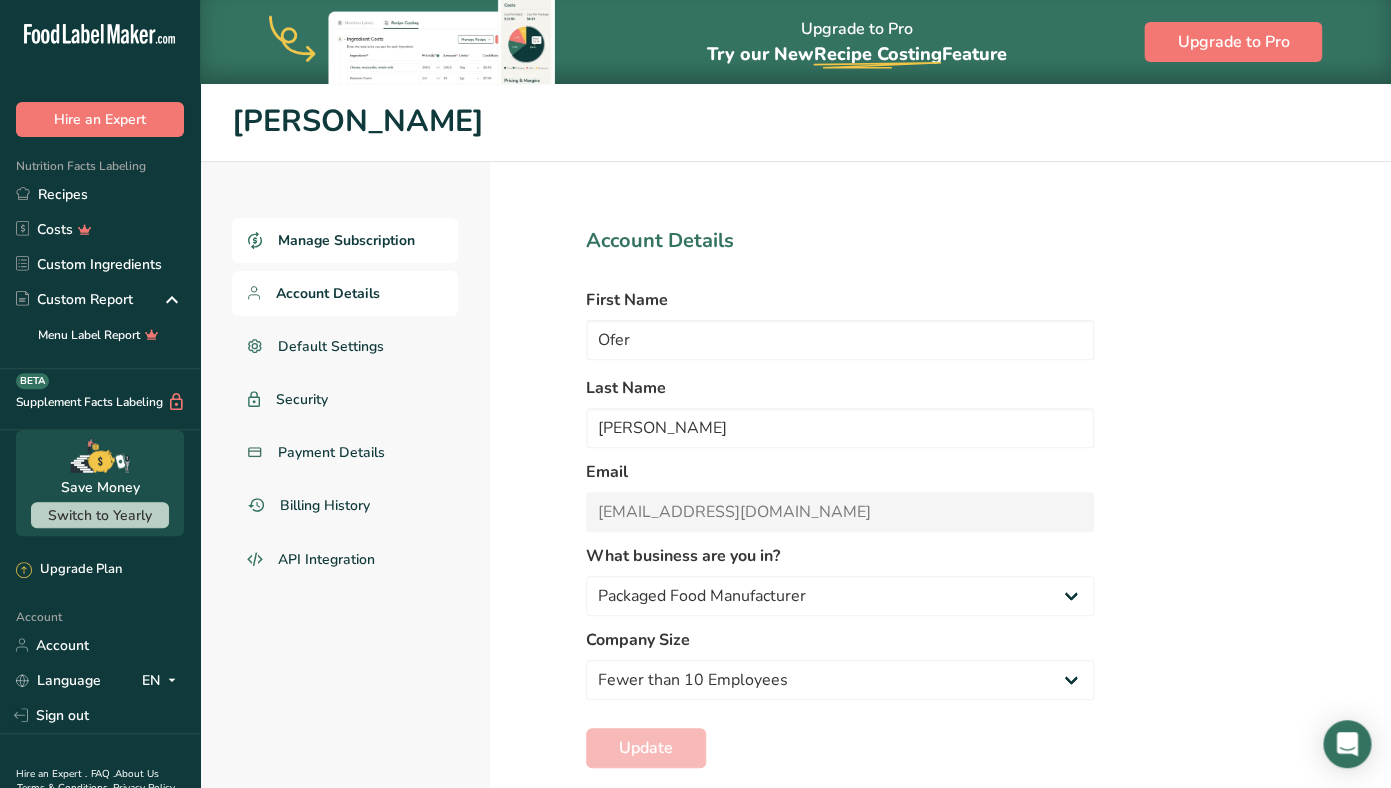 click on "Manage Subscription" at bounding box center (346, 240) 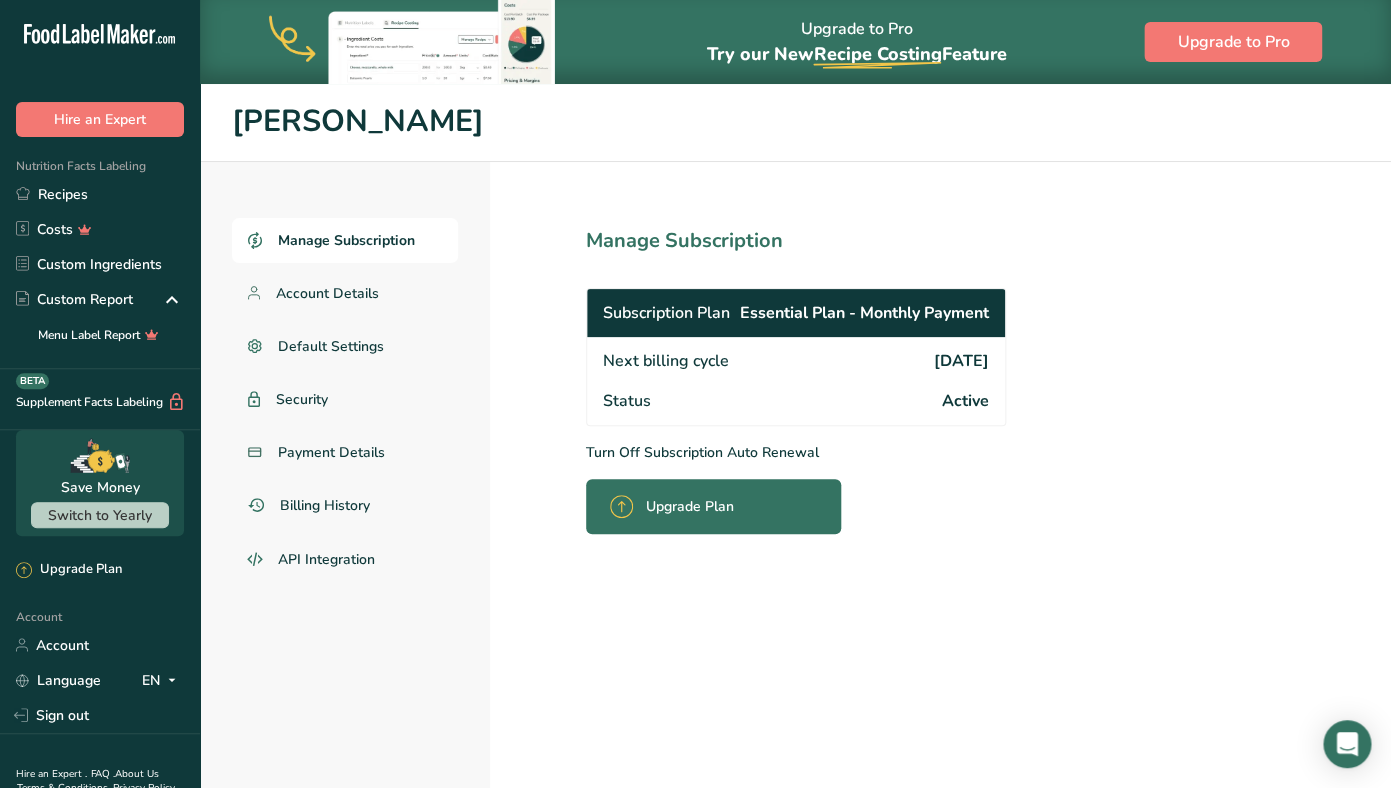 click on "Upgrade Plan" at bounding box center (689, 506) 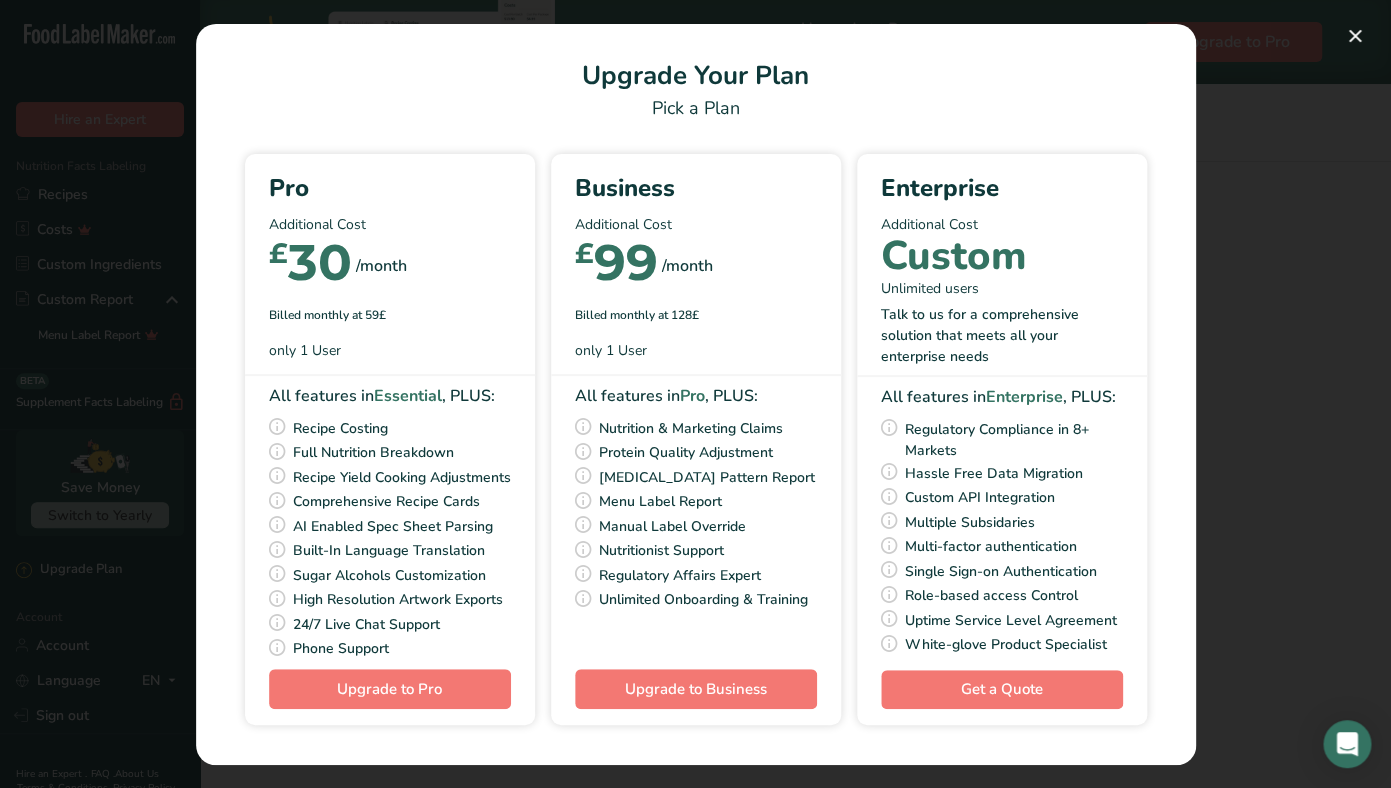 scroll, scrollTop: 0, scrollLeft: 0, axis: both 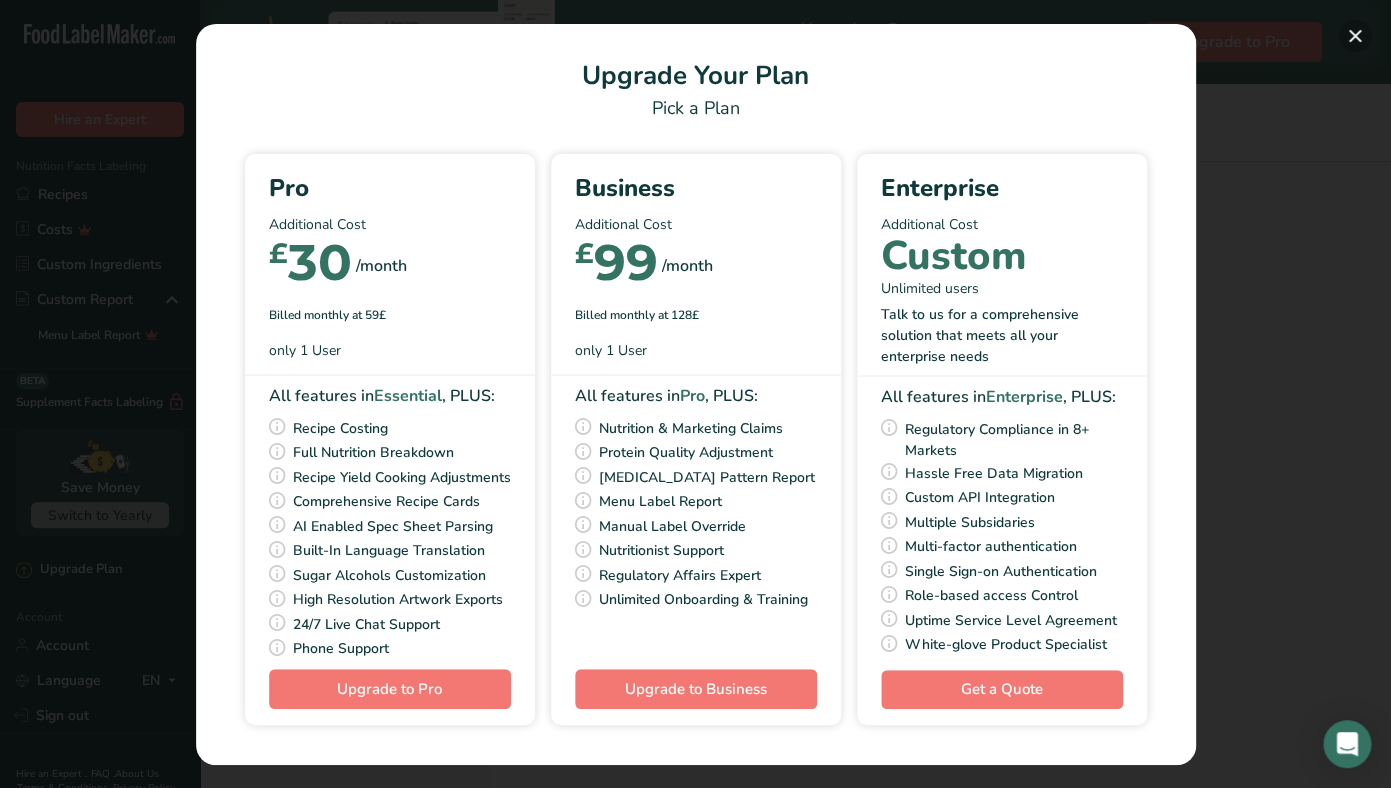 click at bounding box center [1355, 36] 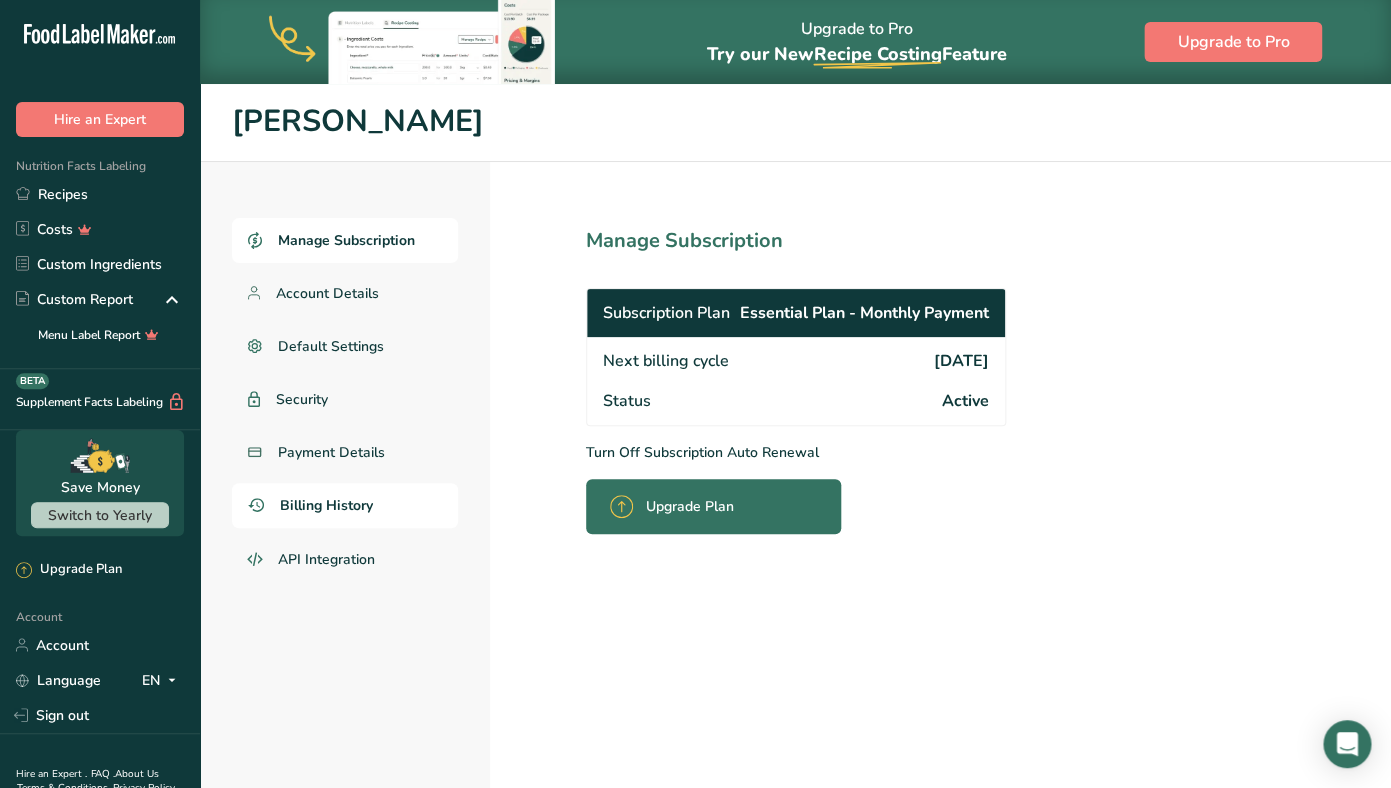 click on "Billing History" at bounding box center [326, 505] 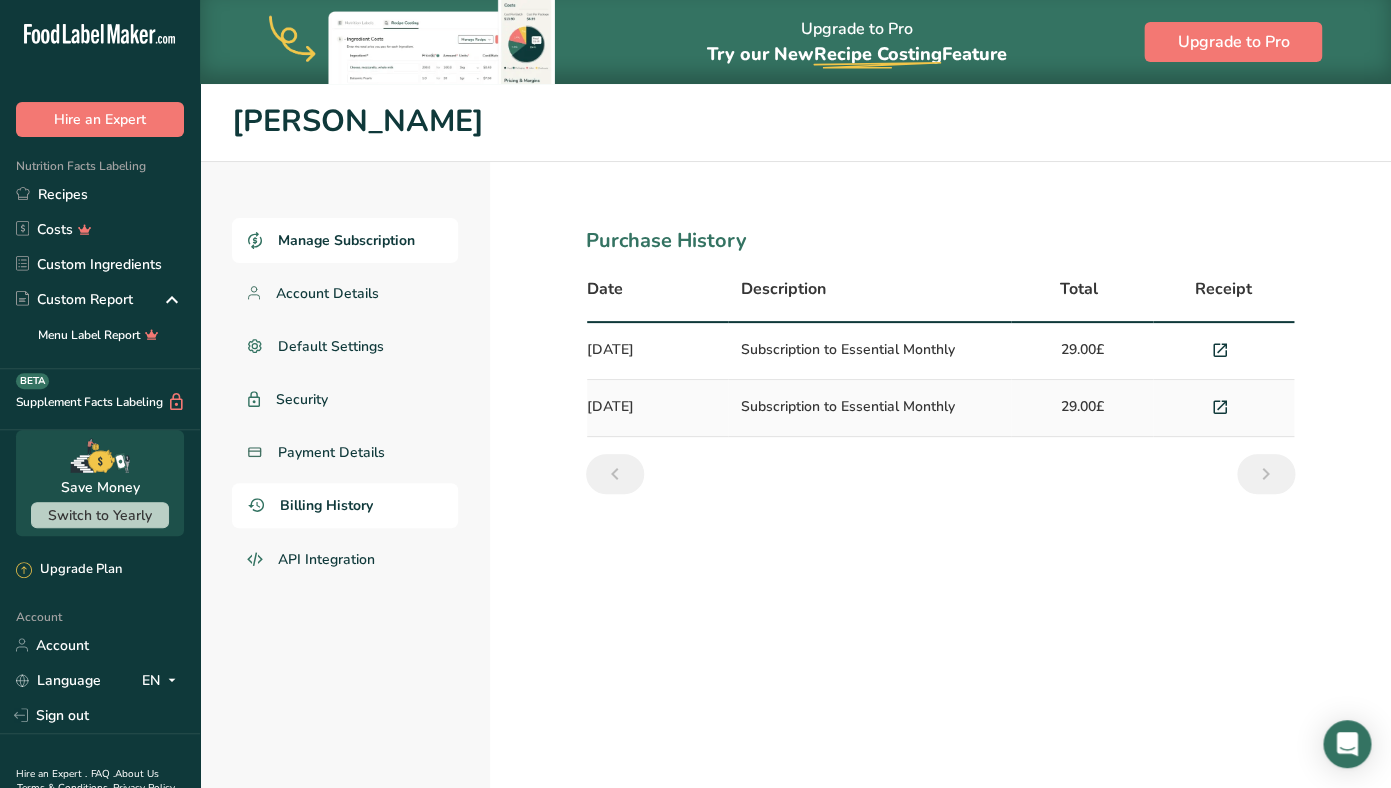 click on "Manage Subscription" at bounding box center [346, 240] 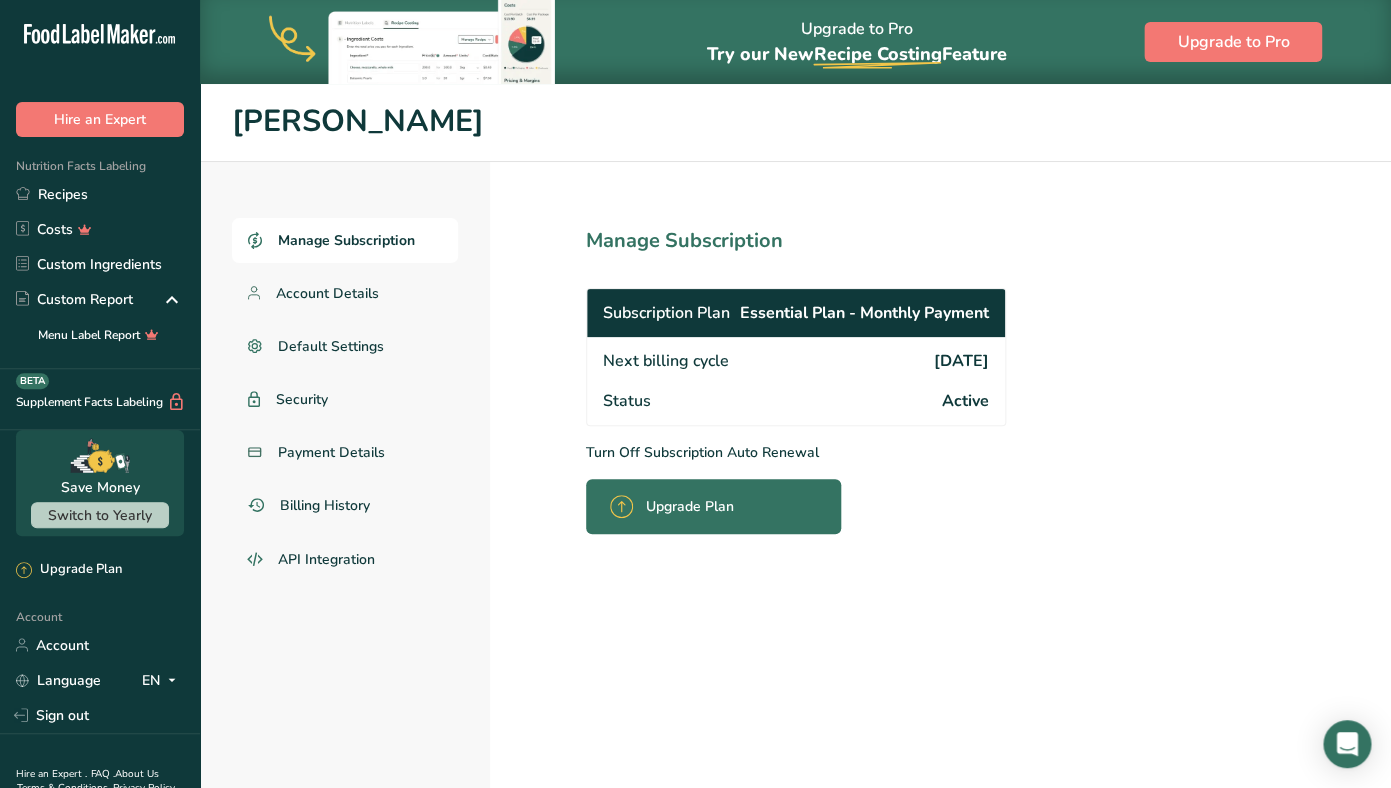 click on "Essential Plan - Monthly Payment" at bounding box center (864, 313) 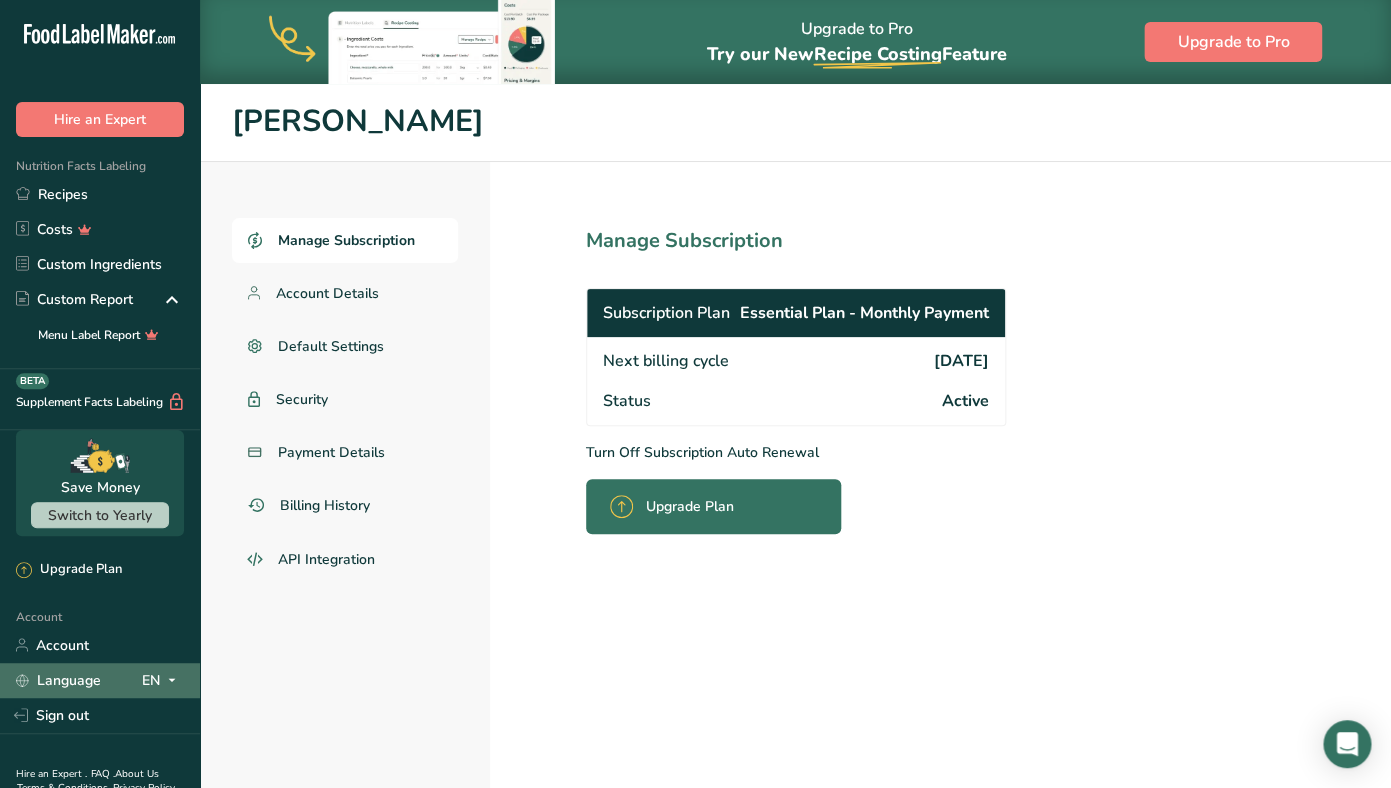 scroll, scrollTop: 78, scrollLeft: 0, axis: vertical 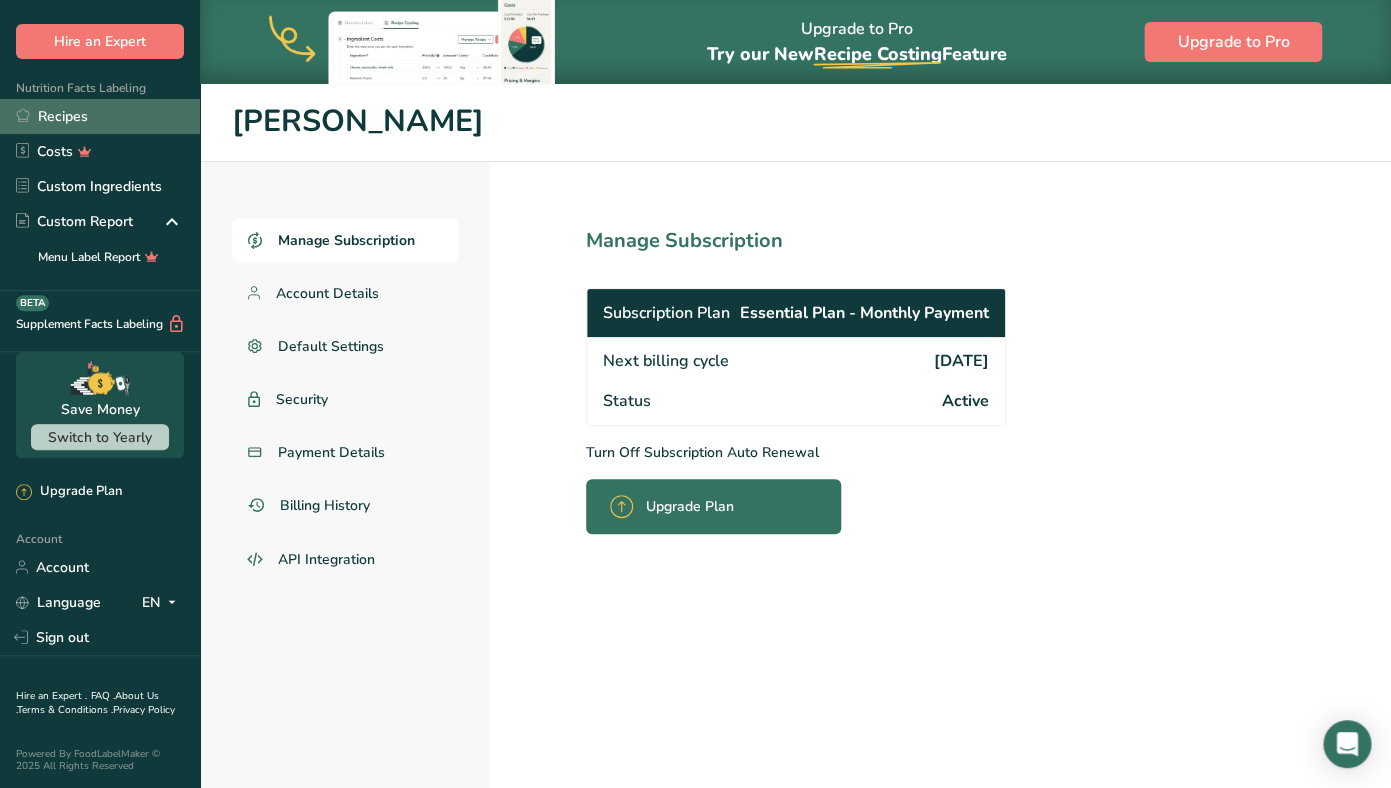 click on "Recipes" at bounding box center [100, 116] 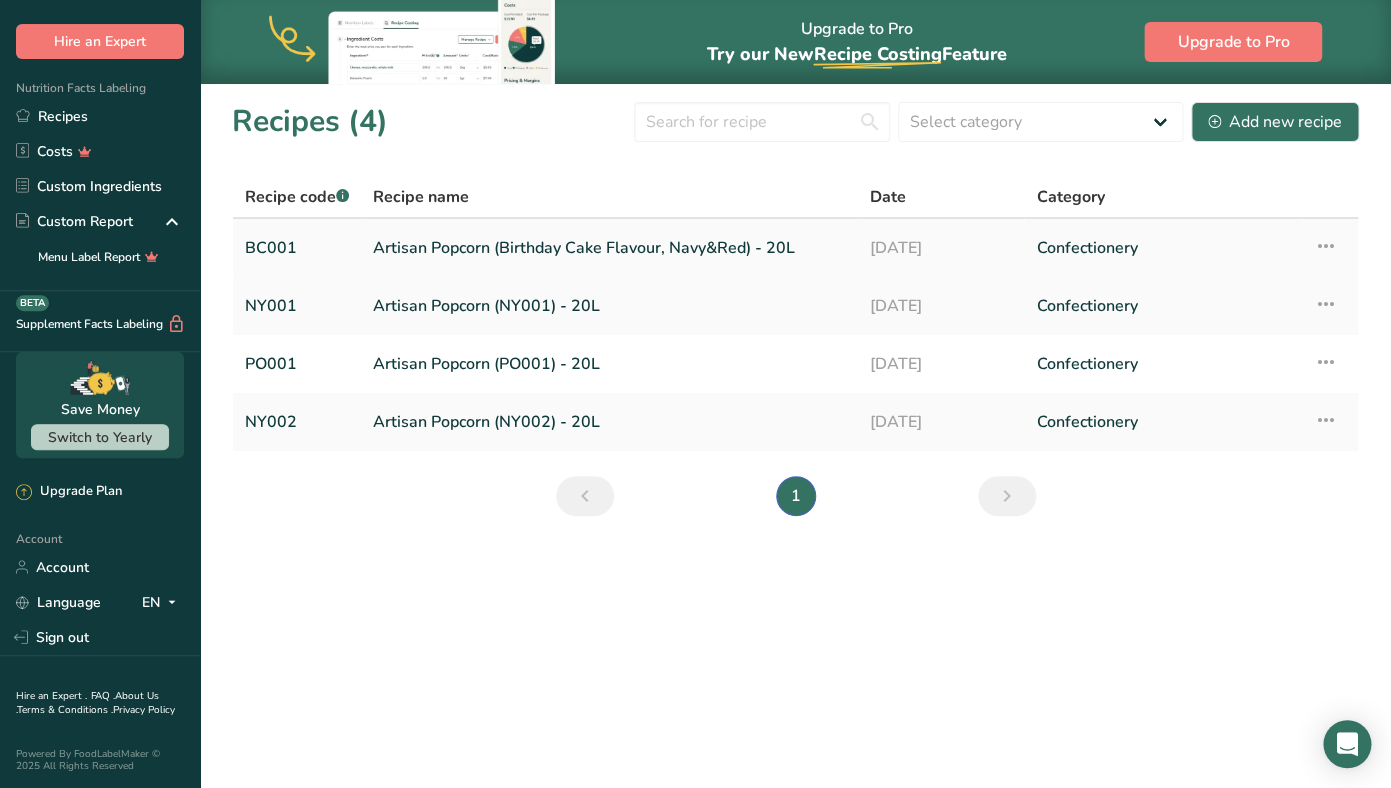 click on "Artisan Popcorn (Birthday Cake Flavour, Navy&Red) - 20L" at bounding box center [609, 248] 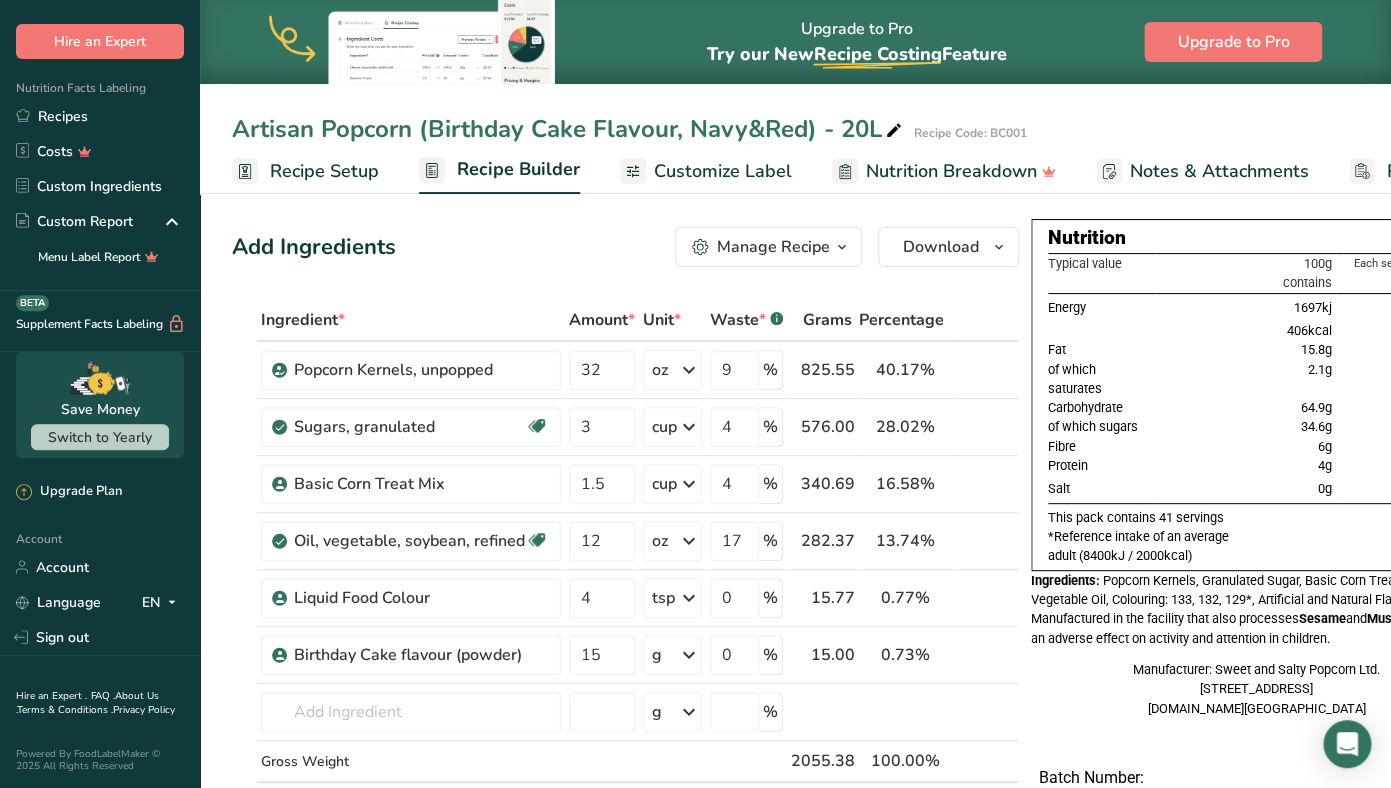 click on "Customize Label" at bounding box center (723, 171) 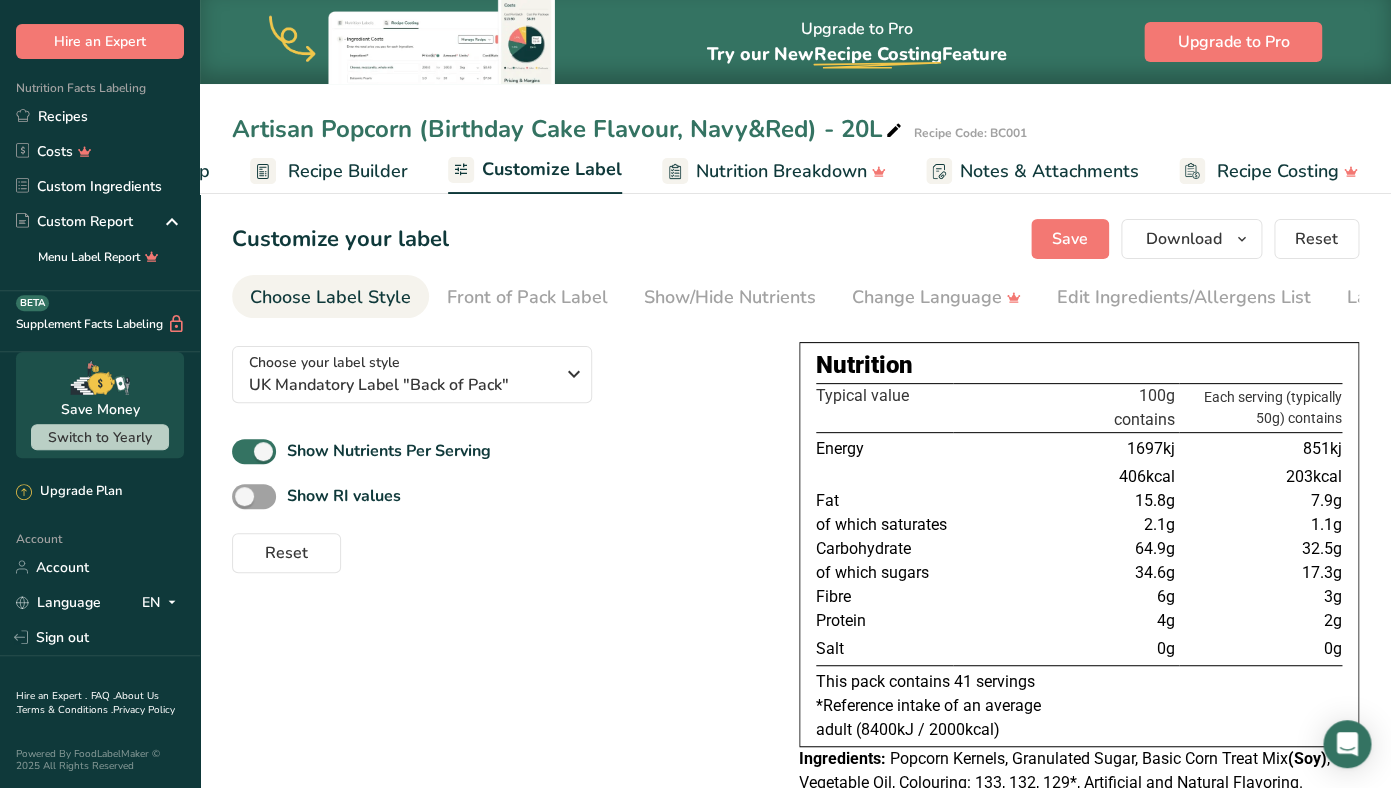 scroll, scrollTop: 0, scrollLeft: 169, axis: horizontal 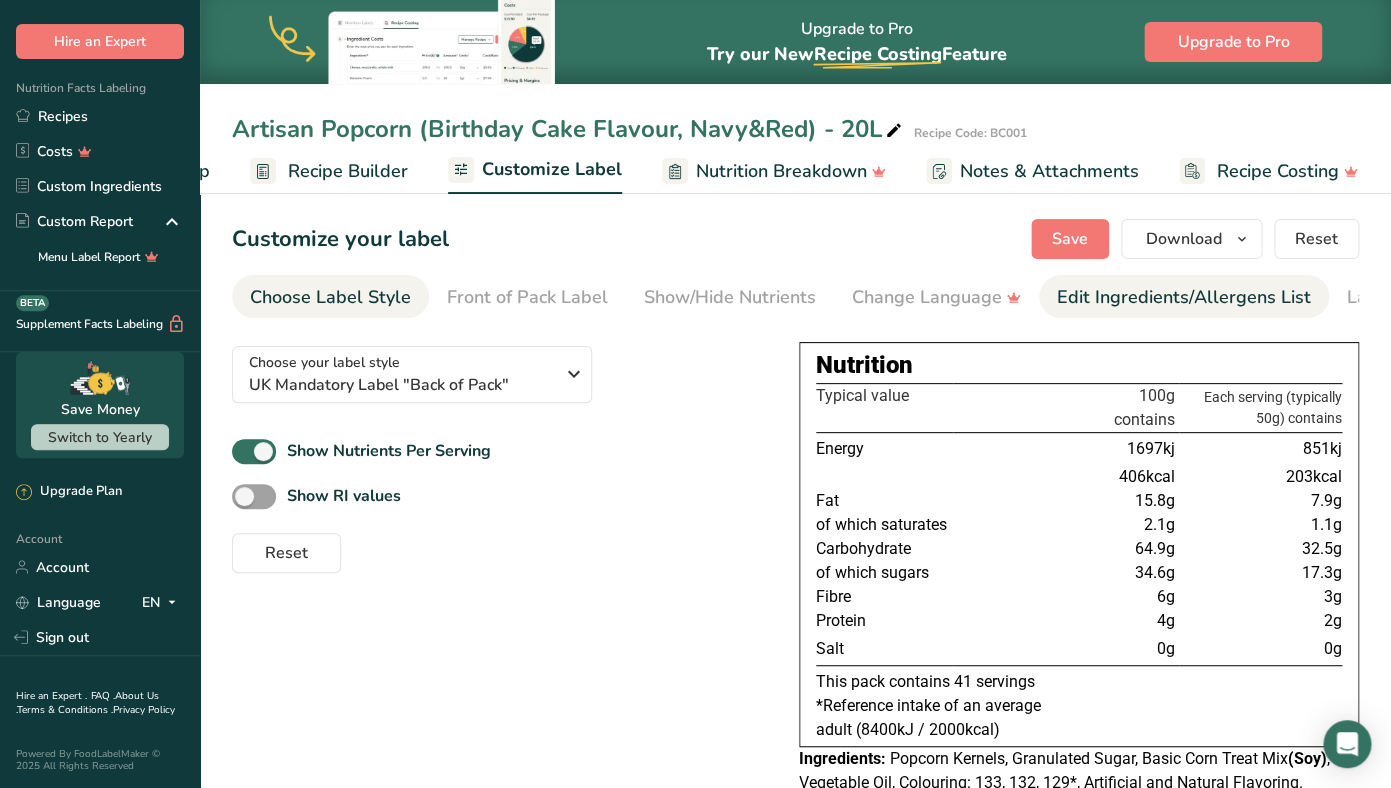 click on "Edit Ingredients/Allergens List" at bounding box center (1184, 297) 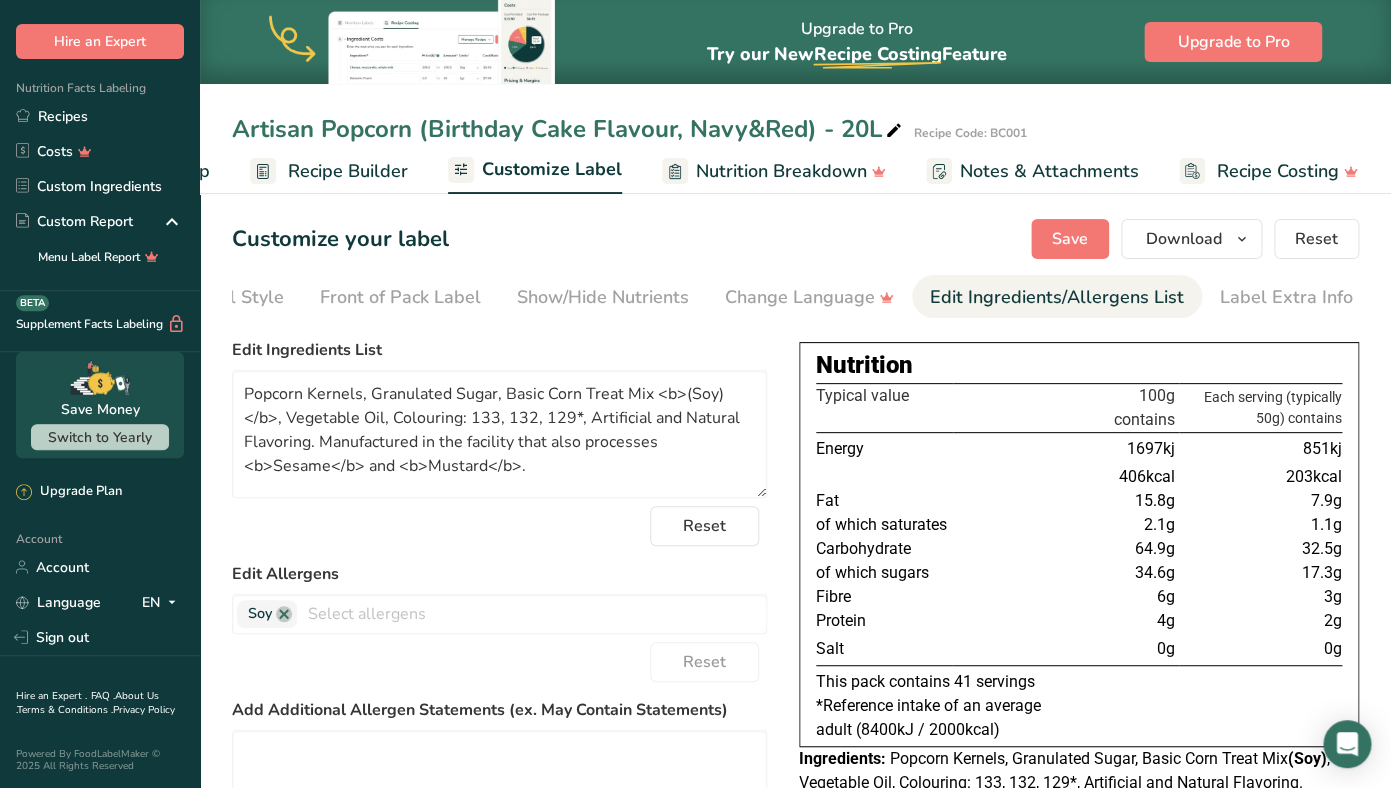 scroll, scrollTop: 0, scrollLeft: 128, axis: horizontal 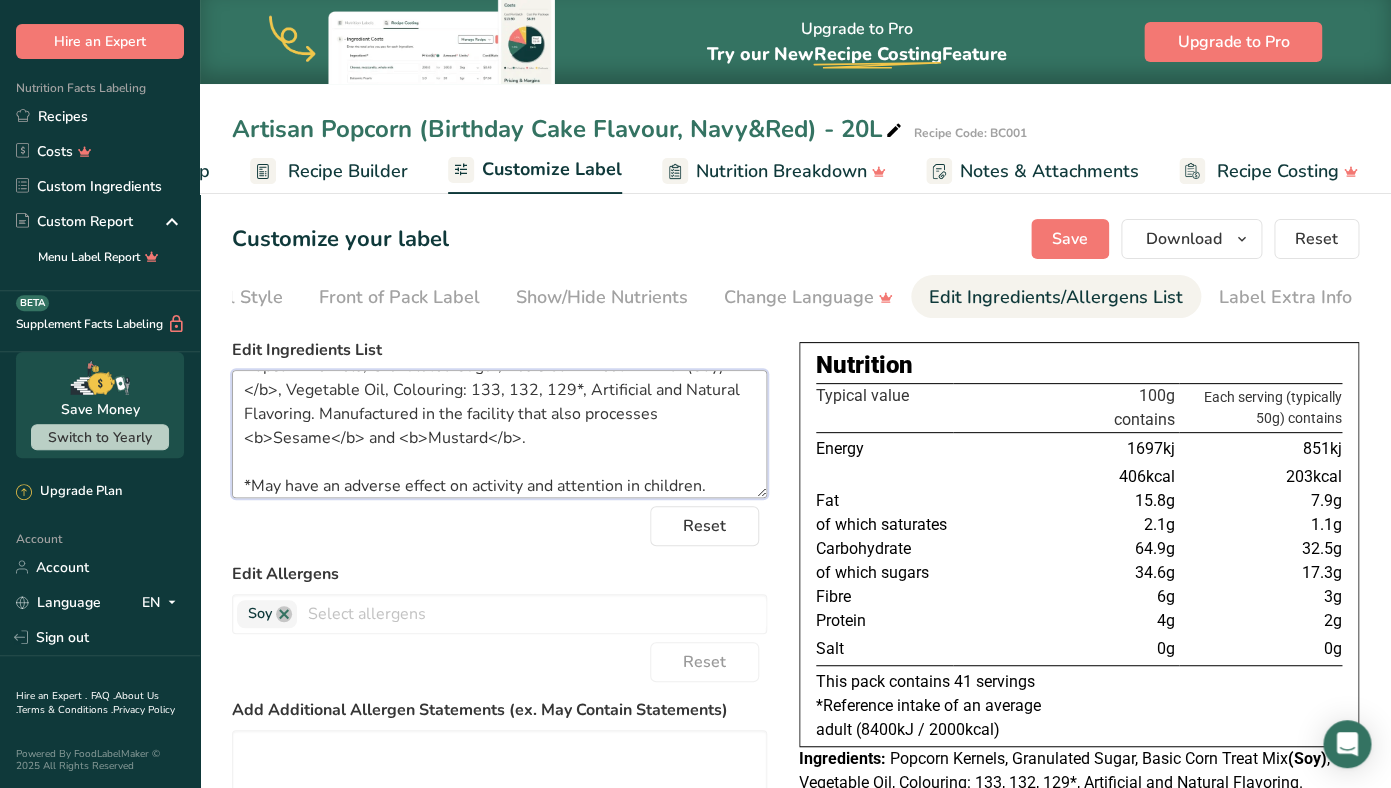 drag, startPoint x: 361, startPoint y: 438, endPoint x: 248, endPoint y: 437, distance: 113.004425 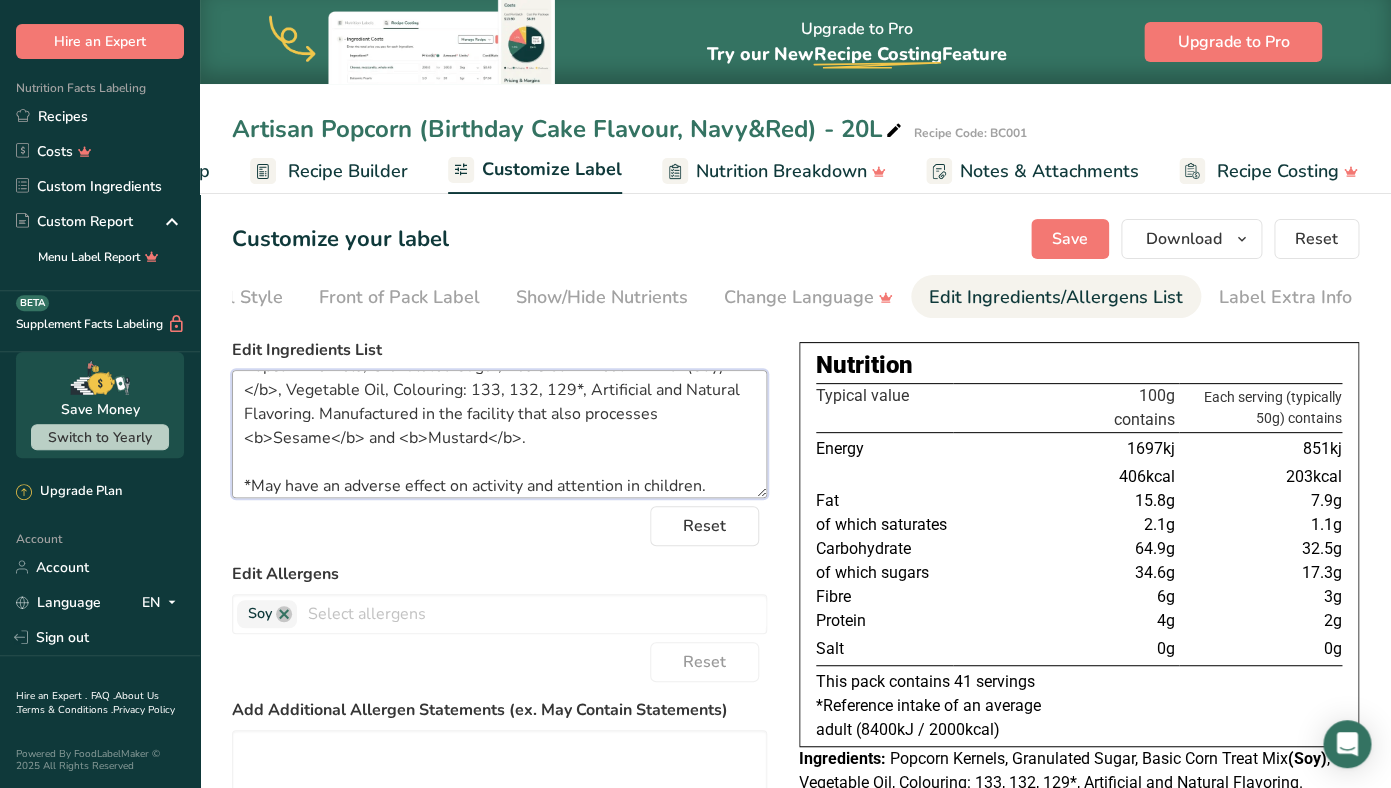 click on "Popcorn Kernels, Granulated Sugar, Basic Corn Treat Mix <b>(Soy)</b>, Vegetable Oil, Colouring: 133, 132, 129*, Artificial and Natural Flavoring. Manufactured in the facility that also processes <b>Sesame</b> and <b>Mustard</b>.
*May have an adverse effect on activity and attention in children." at bounding box center (499, 434) 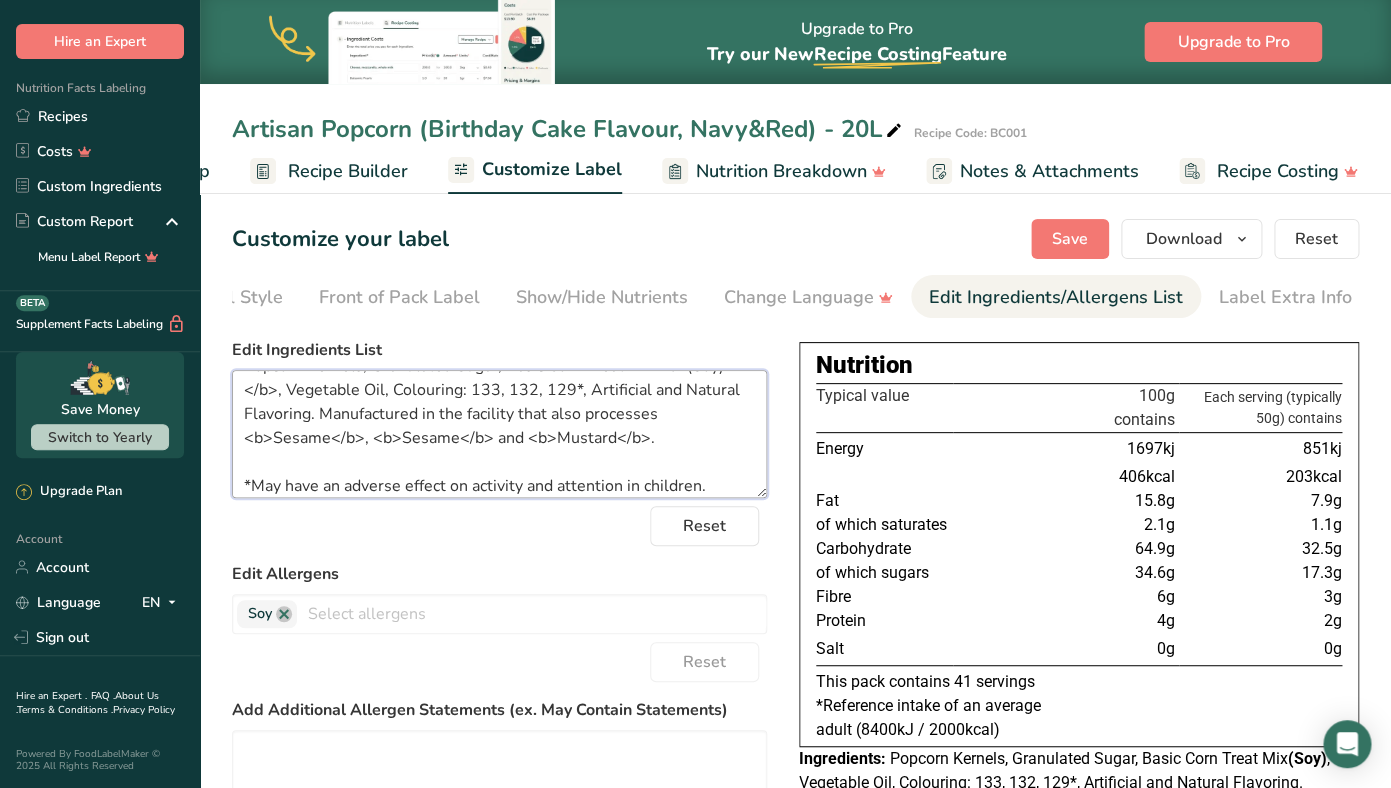 click on "Popcorn Kernels, Granulated Sugar, Basic Corn Treat Mix <b>(Soy)</b>, Vegetable Oil, Colouring: 133, 132, 129*, Artificial and Natural Flavoring. Manufactured in the facility that also processes <b>Sesame</b>, <b>Sesame</b> and <b>Mustard</b>.
*May have an adverse effect on activity and attention in children." at bounding box center [499, 434] 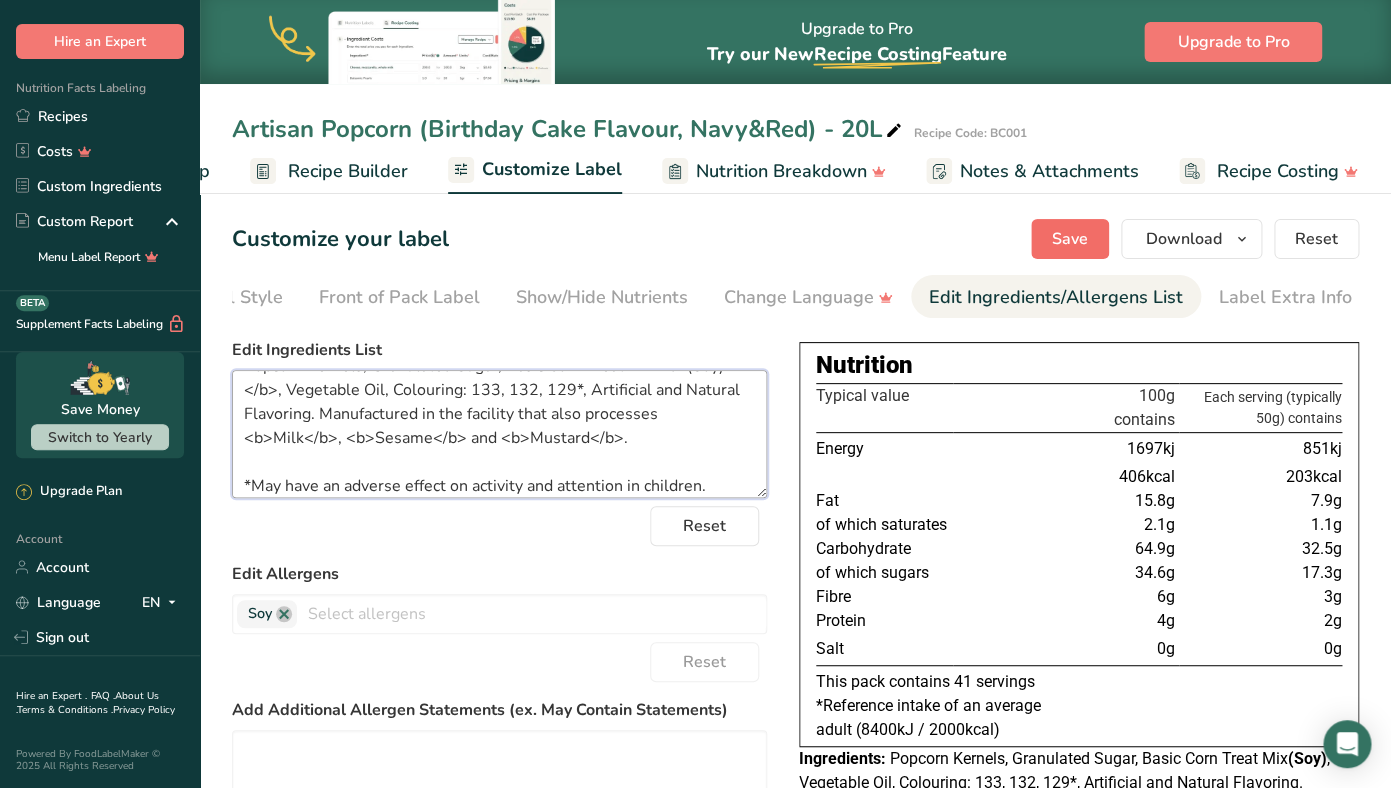 type on "Popcorn Kernels, Granulated Sugar, Basic Corn Treat Mix <b>(Soy)</b>, Vegetable Oil, Colouring: 133, 132, 129*, Artificial and Natural Flavoring. Manufactured in the facility that also processes <b>Milk</b>, <b>Sesame</b> and <b>Mustard</b>.
*May have an adverse effect on activity and attention in children." 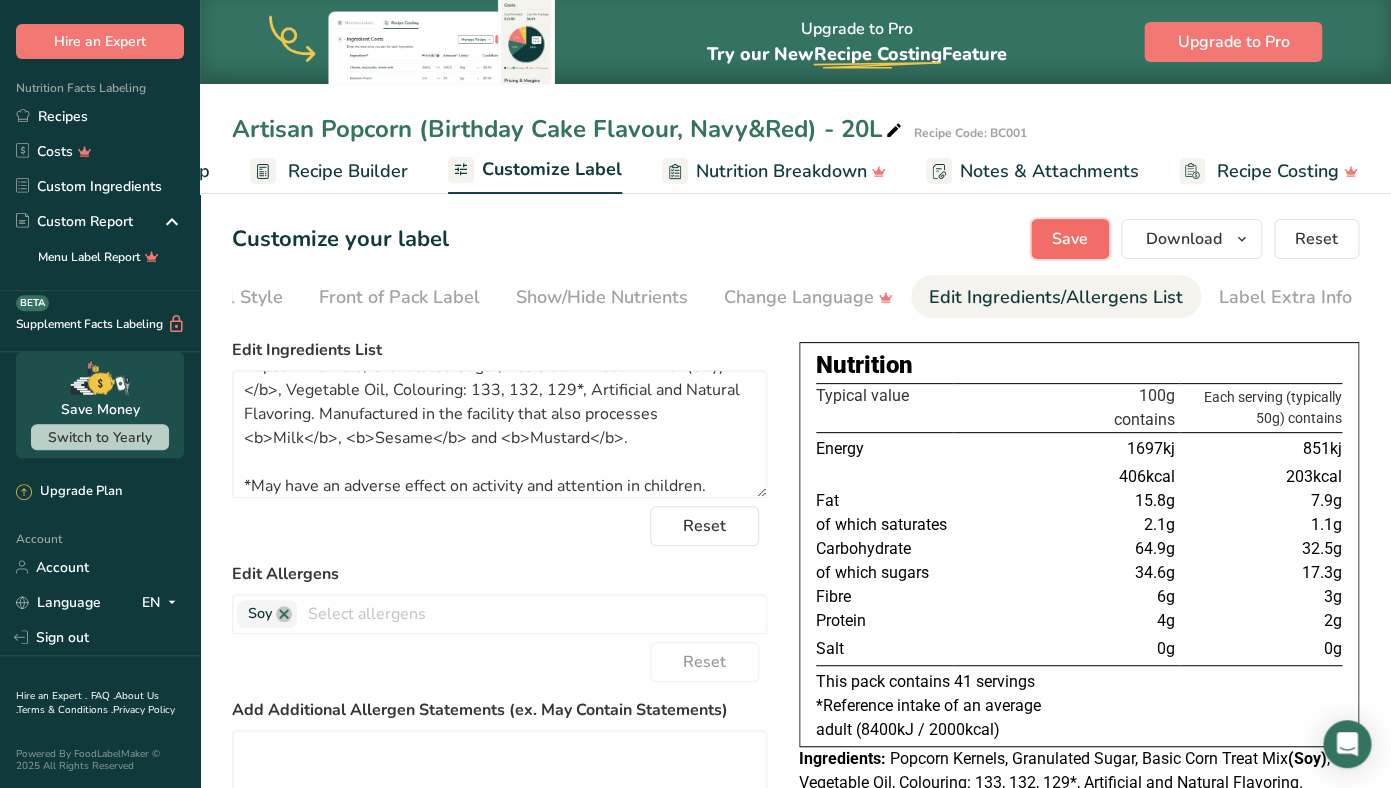 click on "Save" at bounding box center (1070, 239) 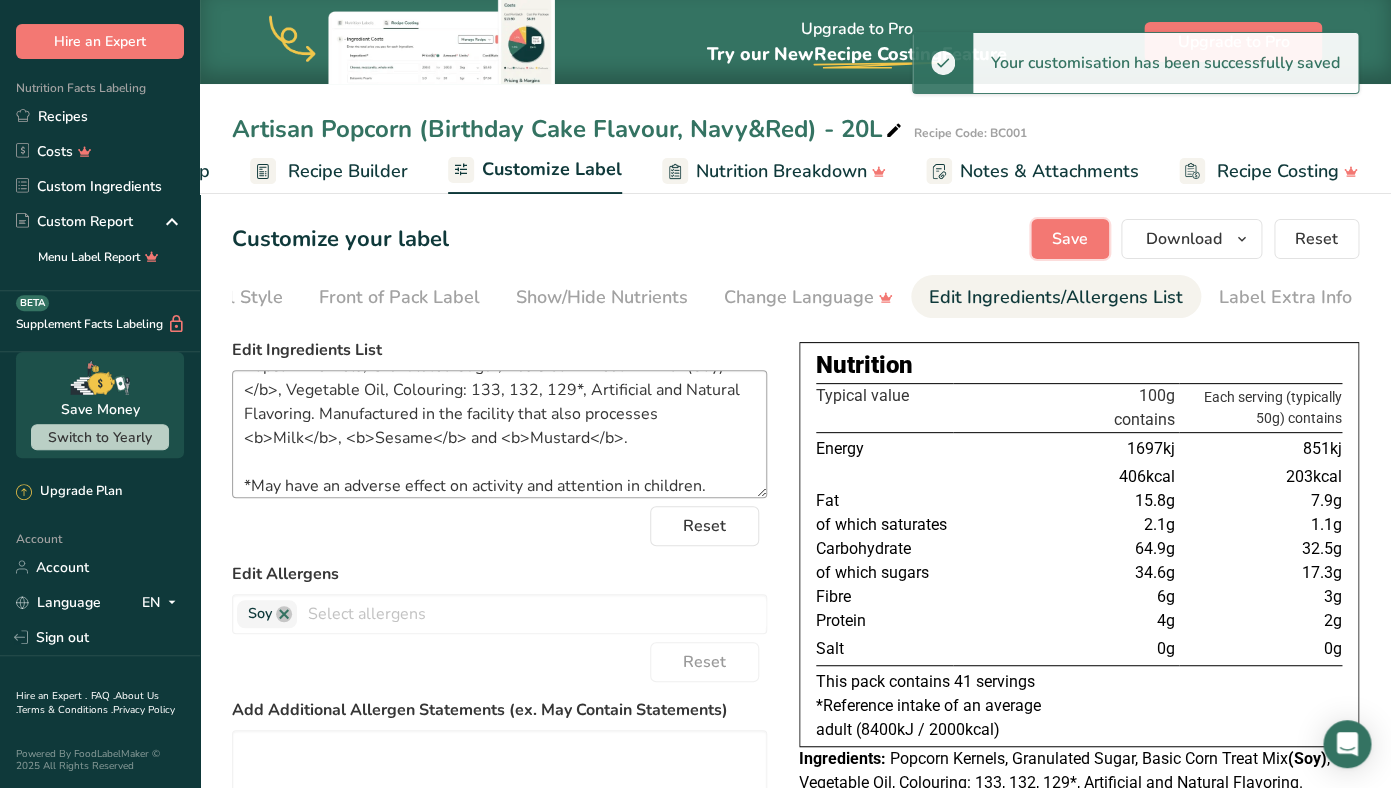 scroll, scrollTop: 40, scrollLeft: 0, axis: vertical 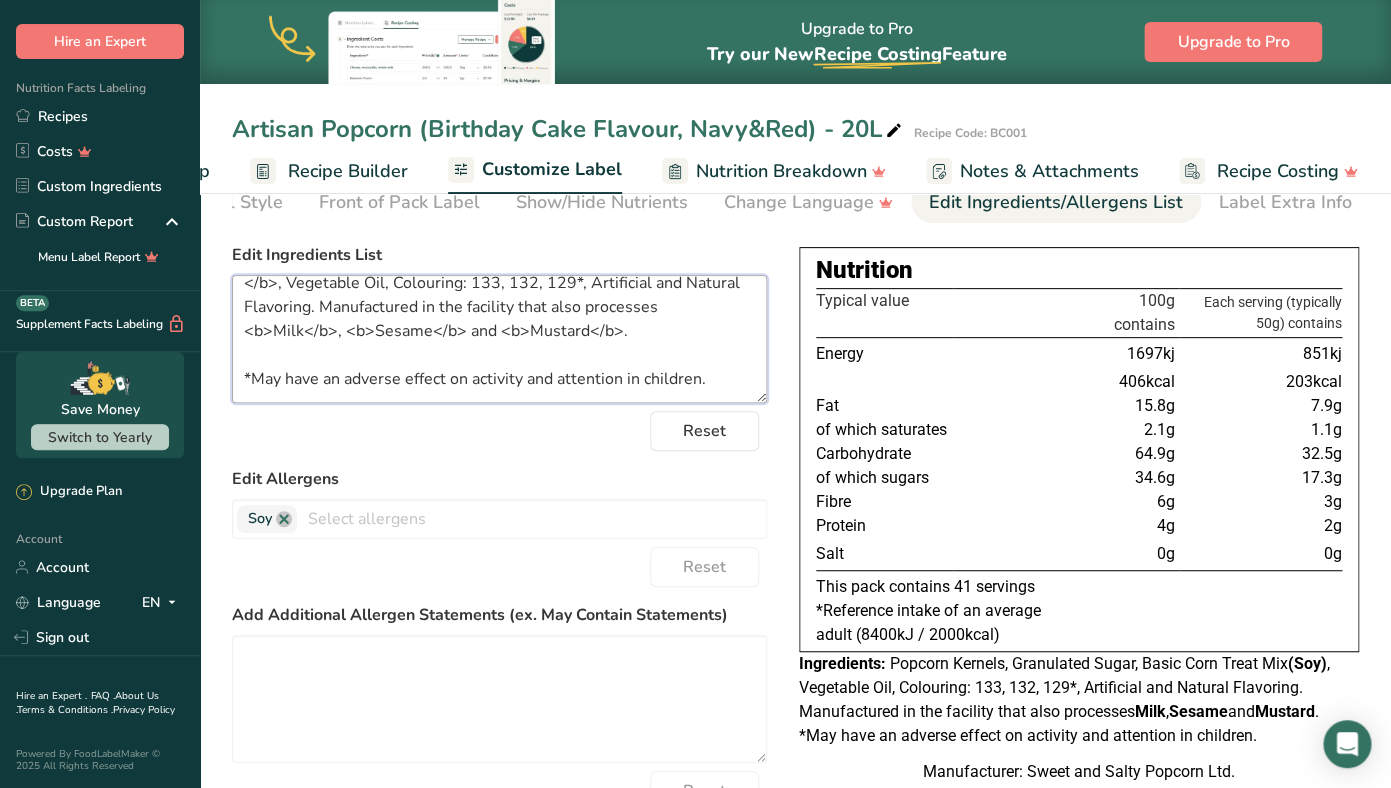 click on "Popcorn Kernels, Granulated Sugar, Basic Corn Treat Mix <b>(Soy)</b>, Vegetable Oil, Colouring: 133, 132, 129*, Artificial and Natural Flavoring. Manufactured in the facility that also processes <b>Milk</b>, <b>Sesame</b> and <b>Mustard</b>.
*May have an adverse effect on activity and attention in children." at bounding box center [499, 339] 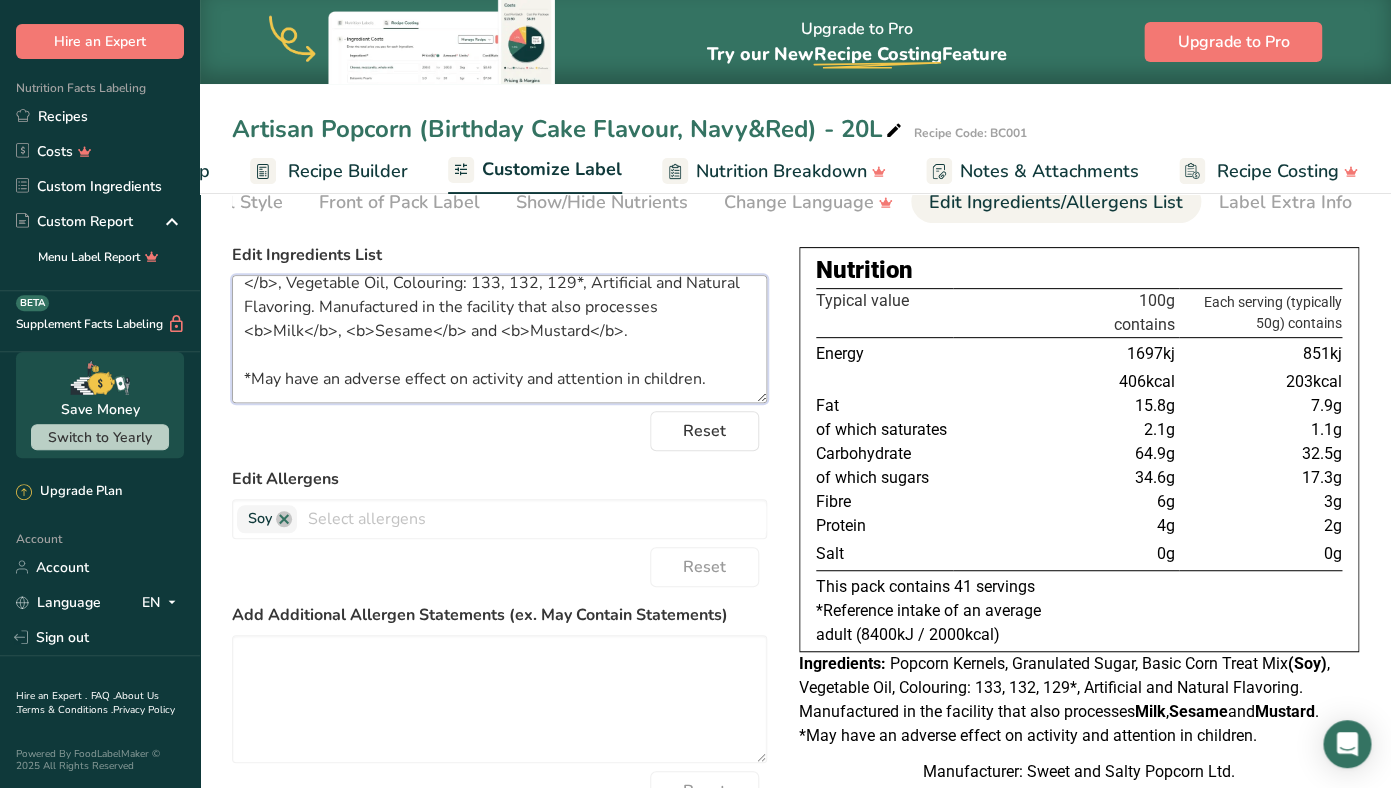 scroll, scrollTop: 0, scrollLeft: 0, axis: both 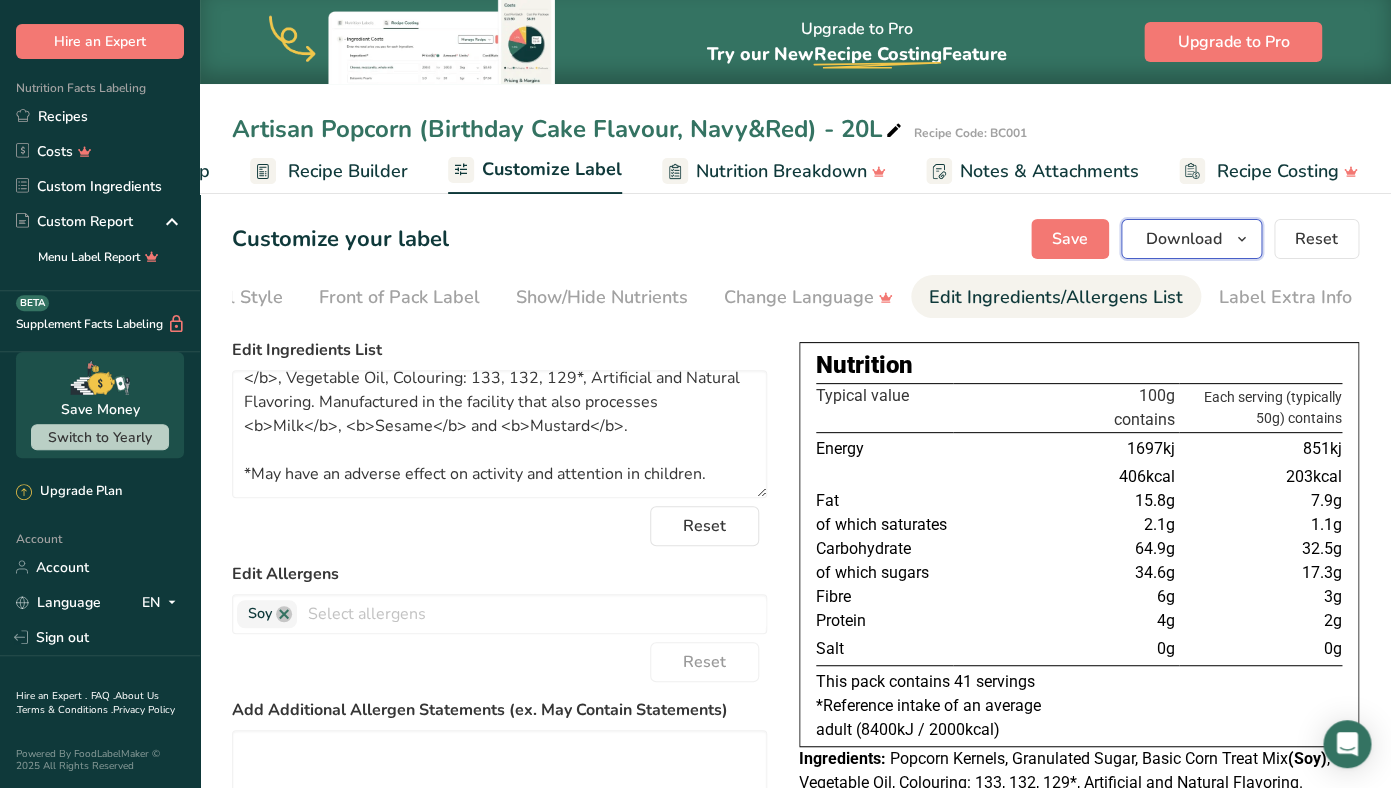 click on "Download" at bounding box center (1184, 239) 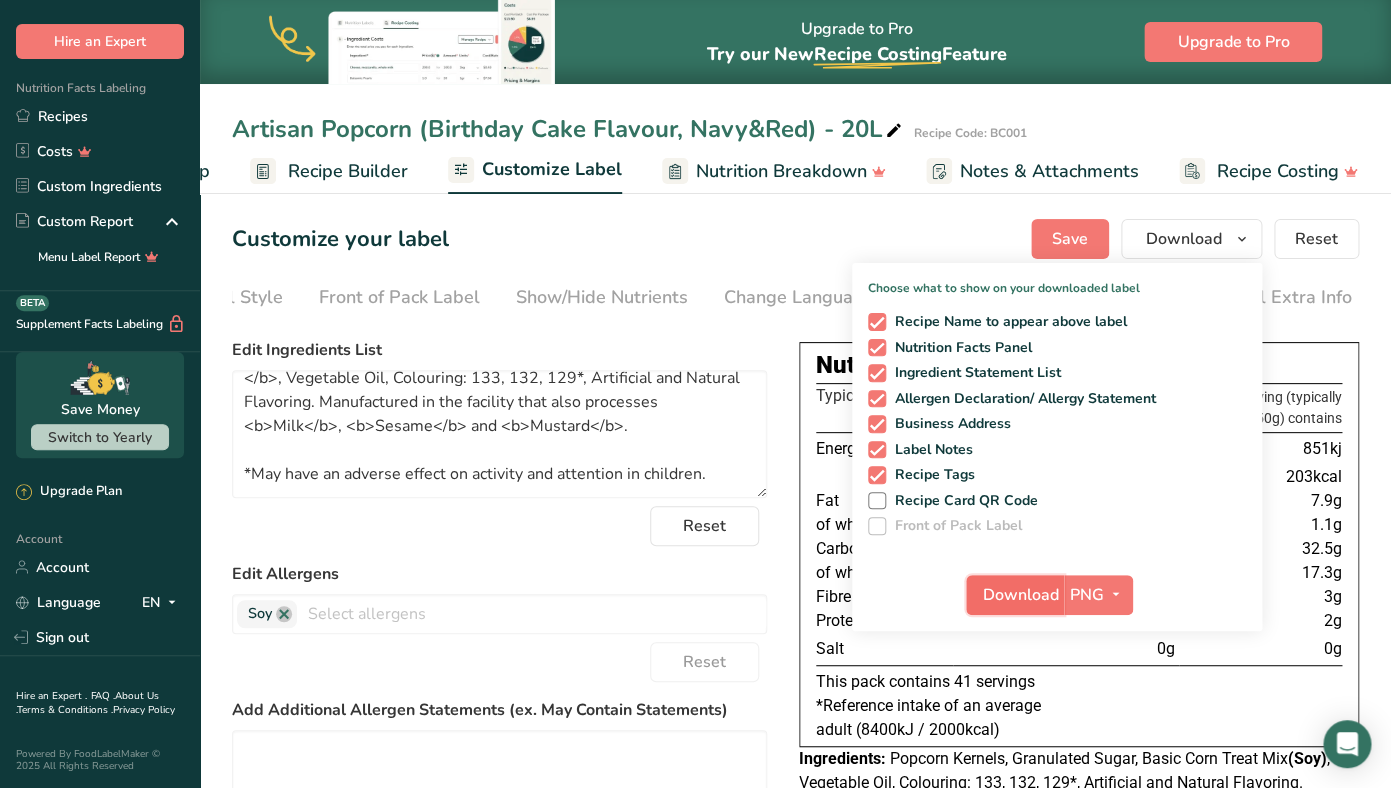 click on "Download" at bounding box center (1021, 595) 